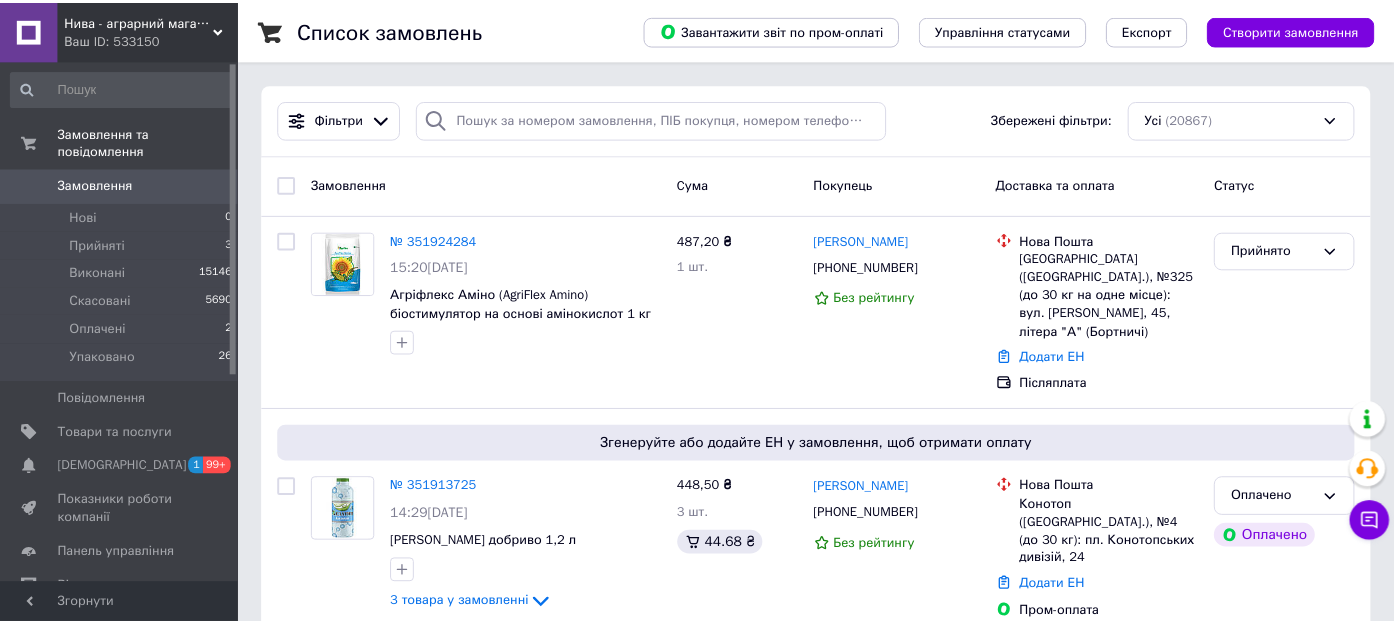 scroll, scrollTop: 0, scrollLeft: 0, axis: both 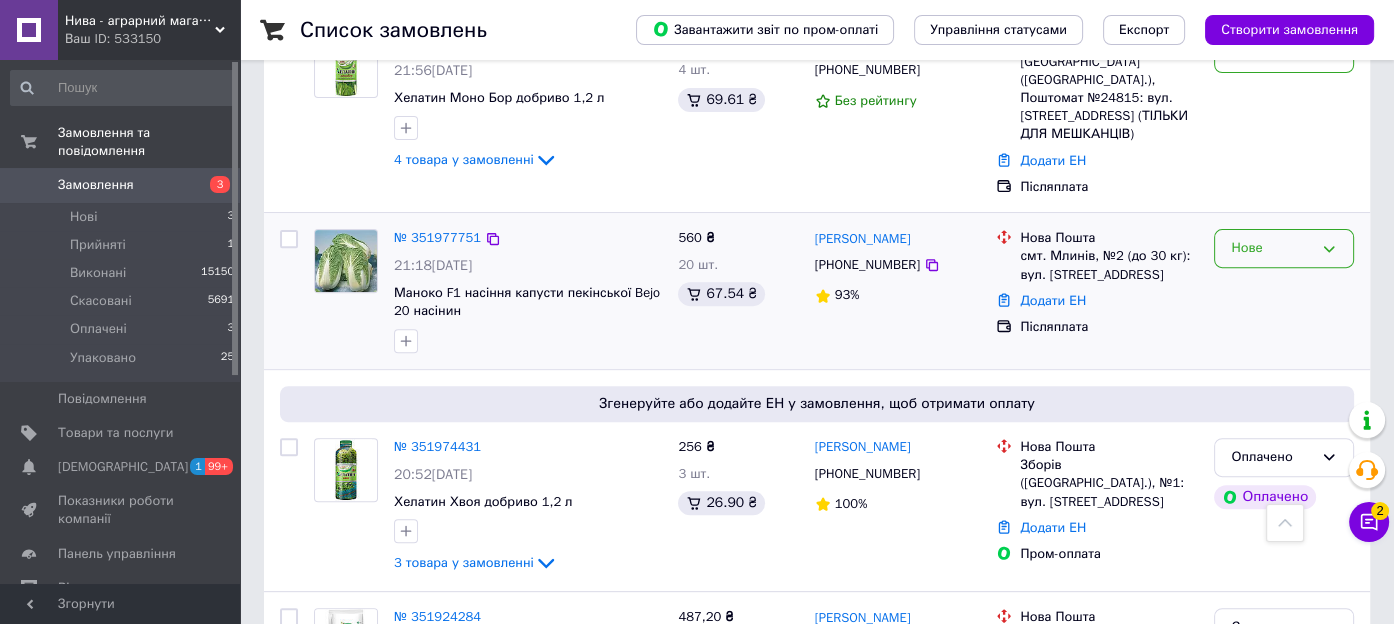 click on "Нове" at bounding box center (1272, 248) 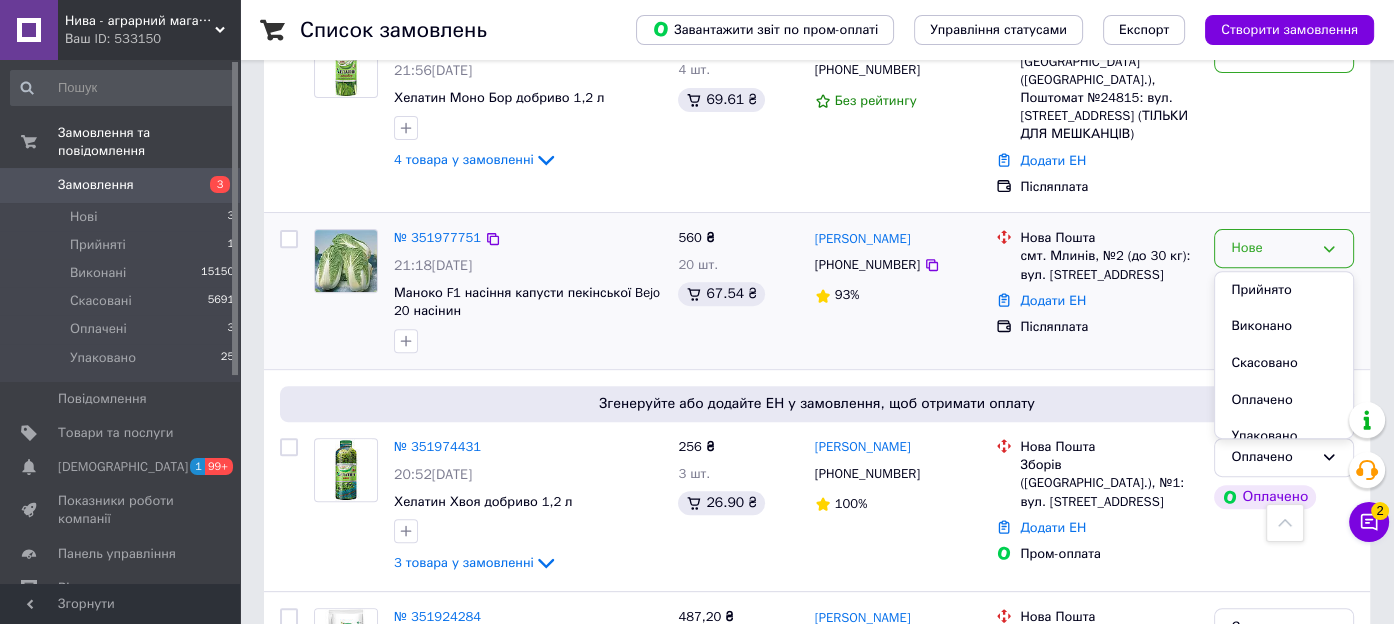 click on "Прийнято" at bounding box center [1284, 290] 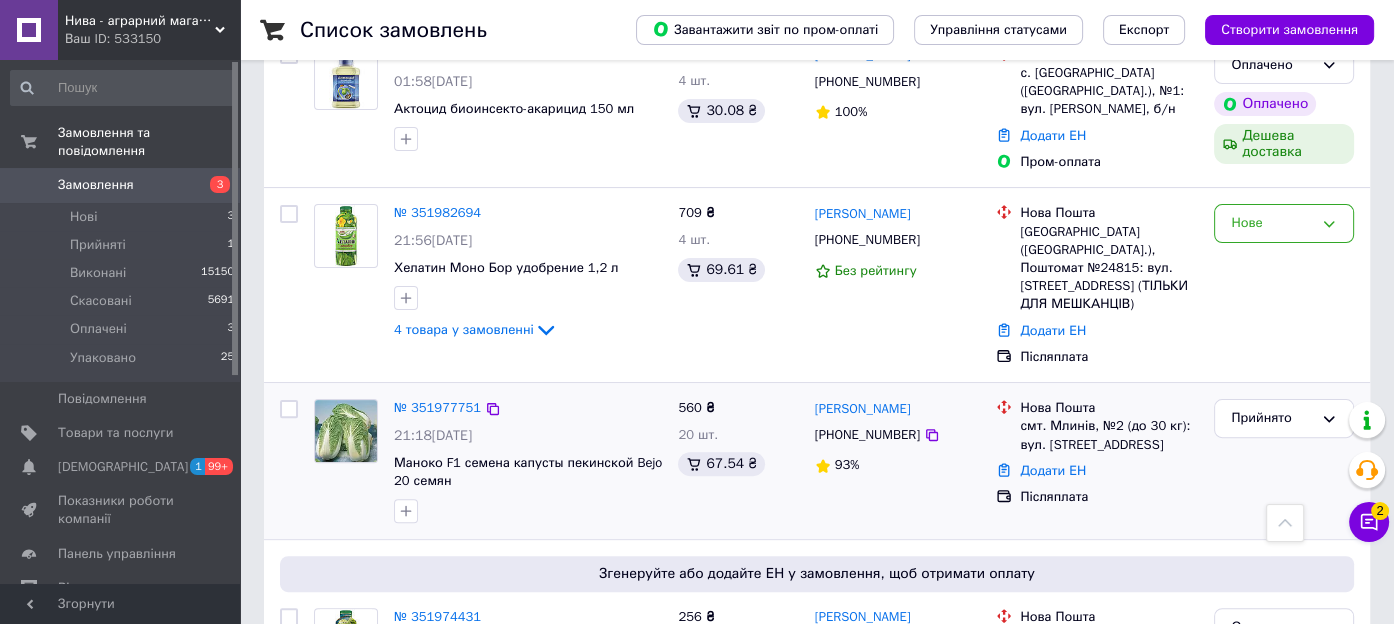 scroll, scrollTop: 600, scrollLeft: 0, axis: vertical 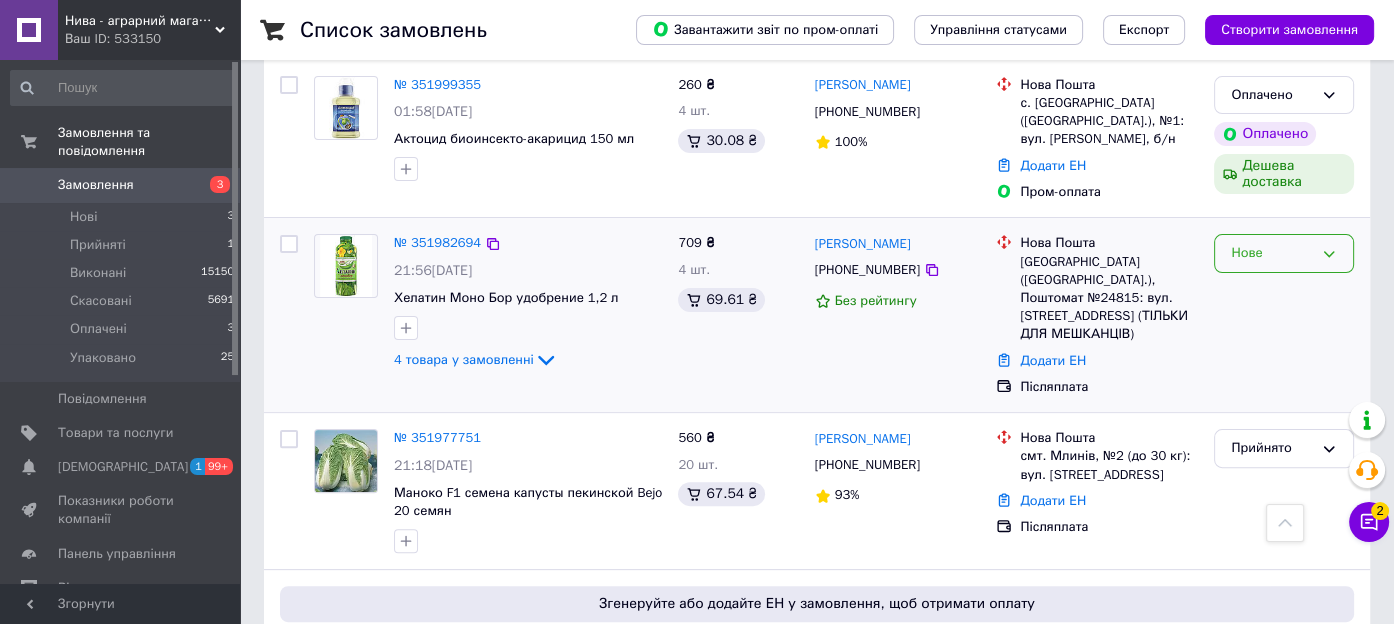 click on "Нове" at bounding box center [1272, 253] 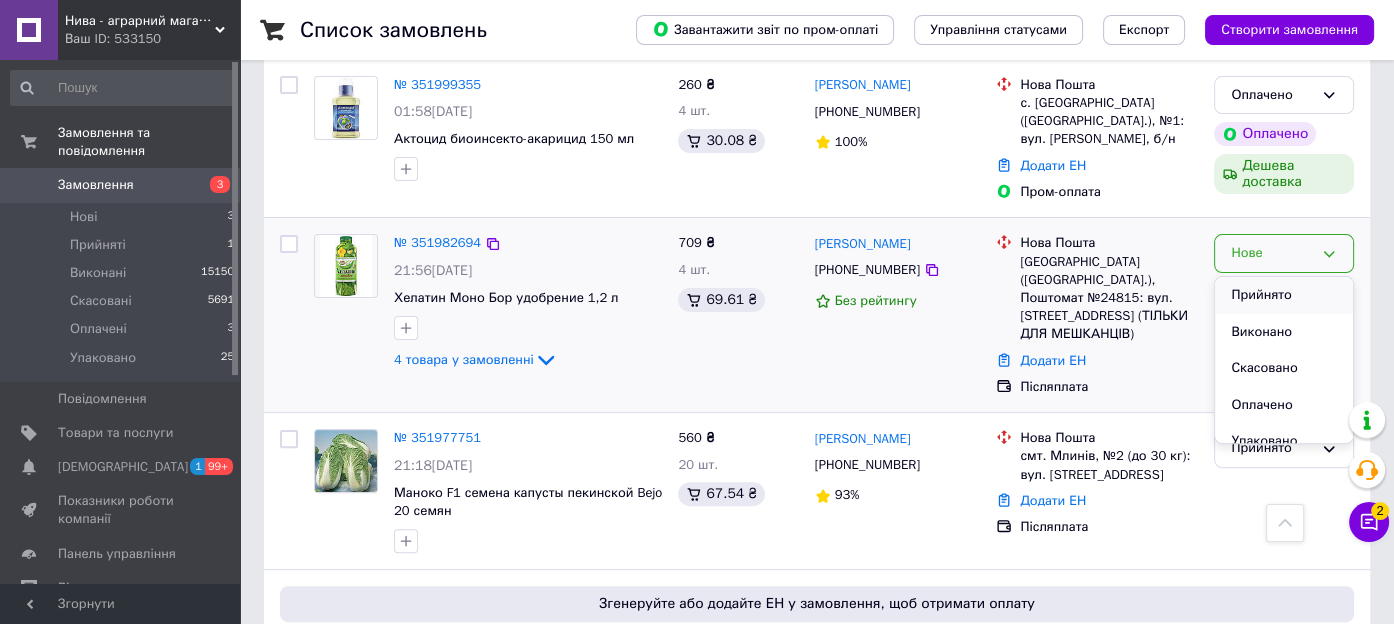 click on "Прийнято" at bounding box center [1284, 295] 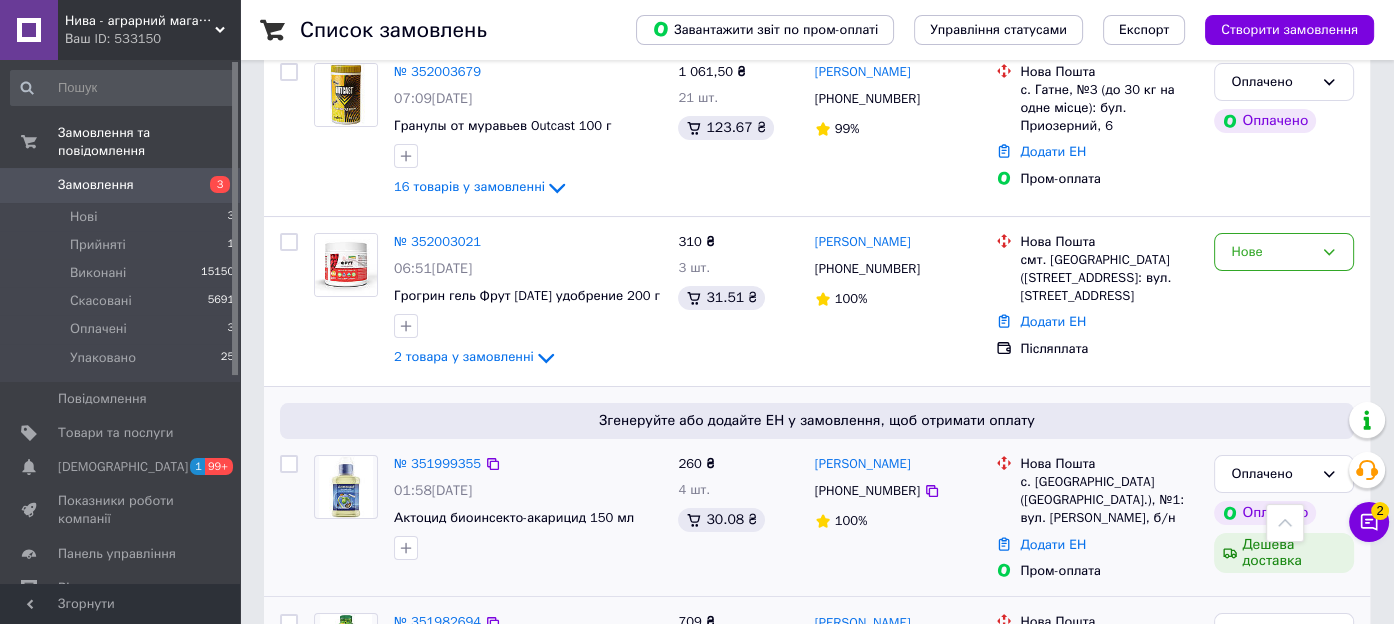 scroll, scrollTop: 200, scrollLeft: 0, axis: vertical 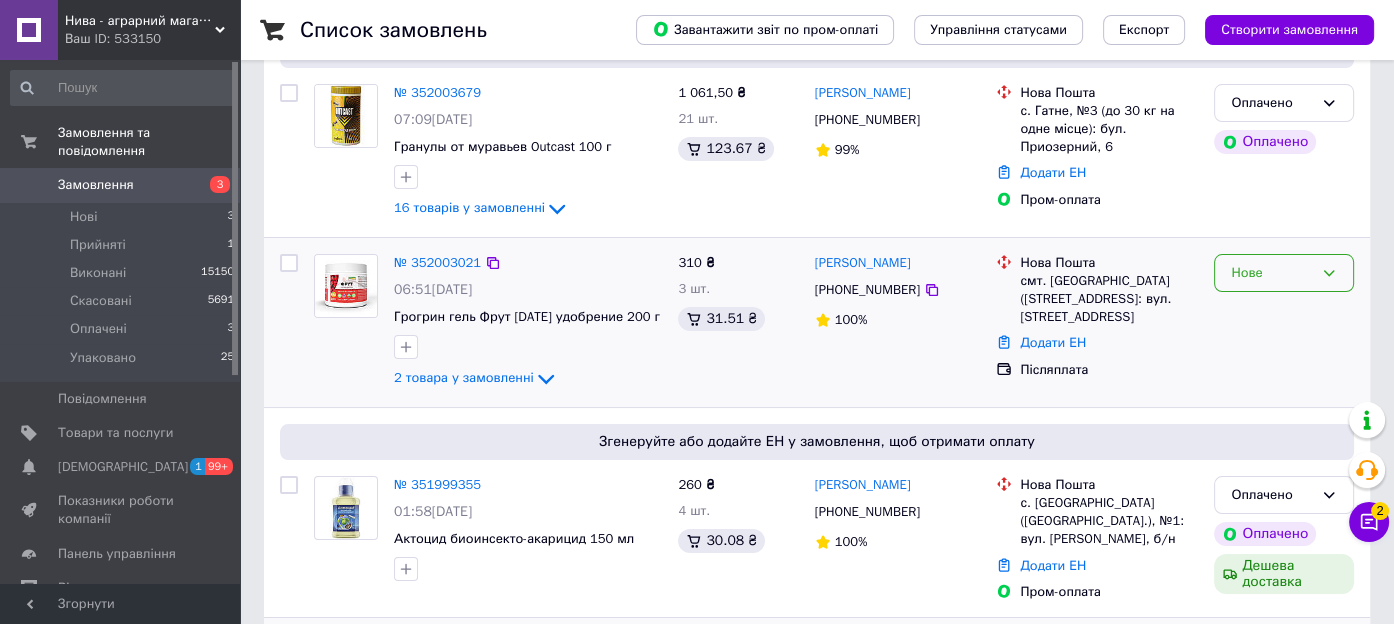 click on "Нове" at bounding box center (1284, 273) 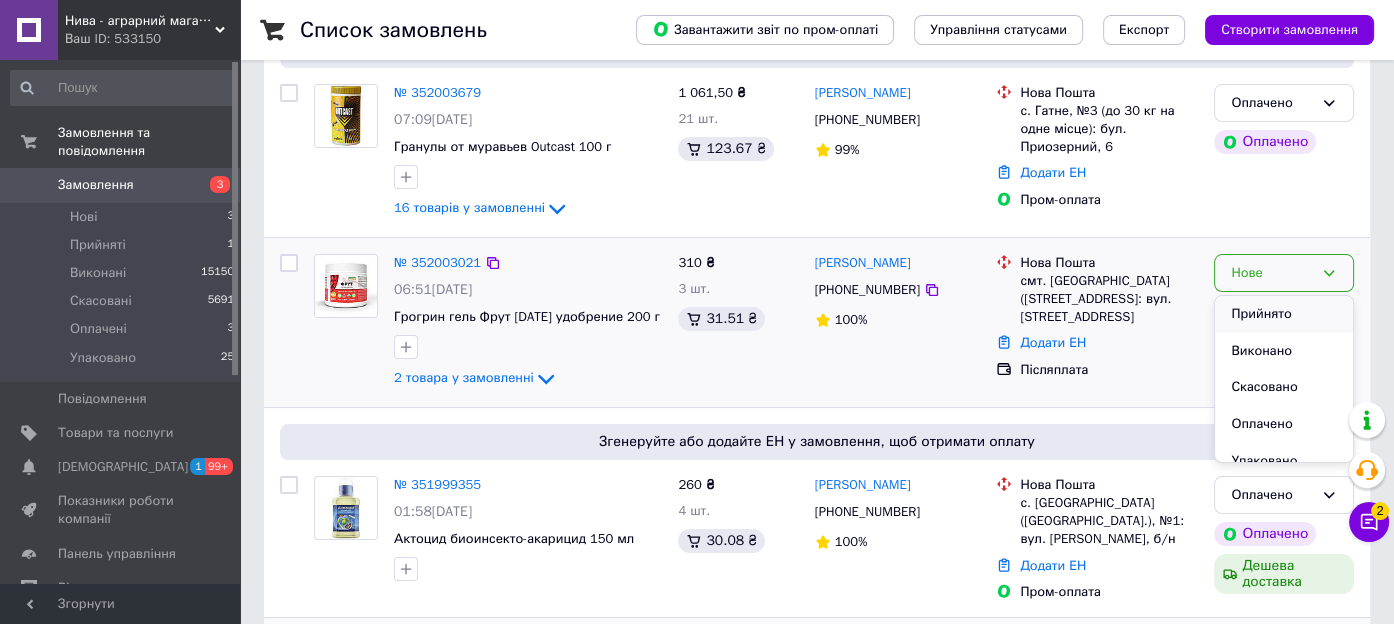 click on "Прийнято" at bounding box center [1284, 314] 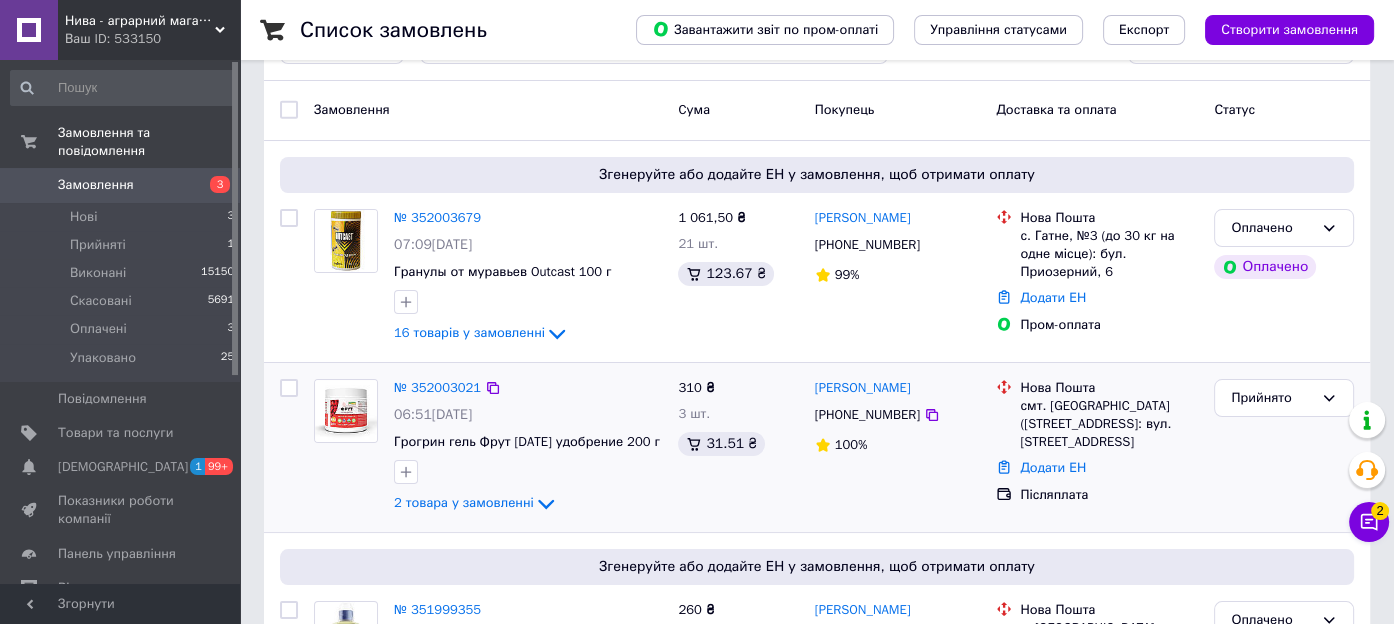 scroll, scrollTop: 0, scrollLeft: 0, axis: both 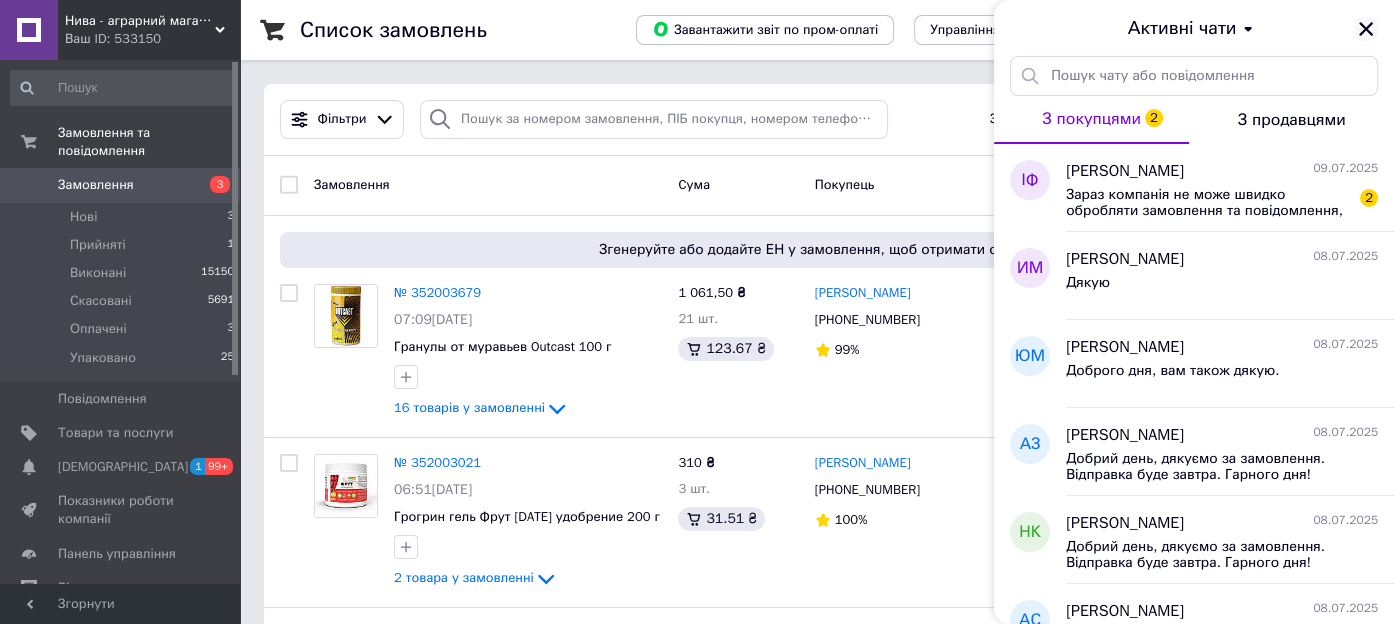 click 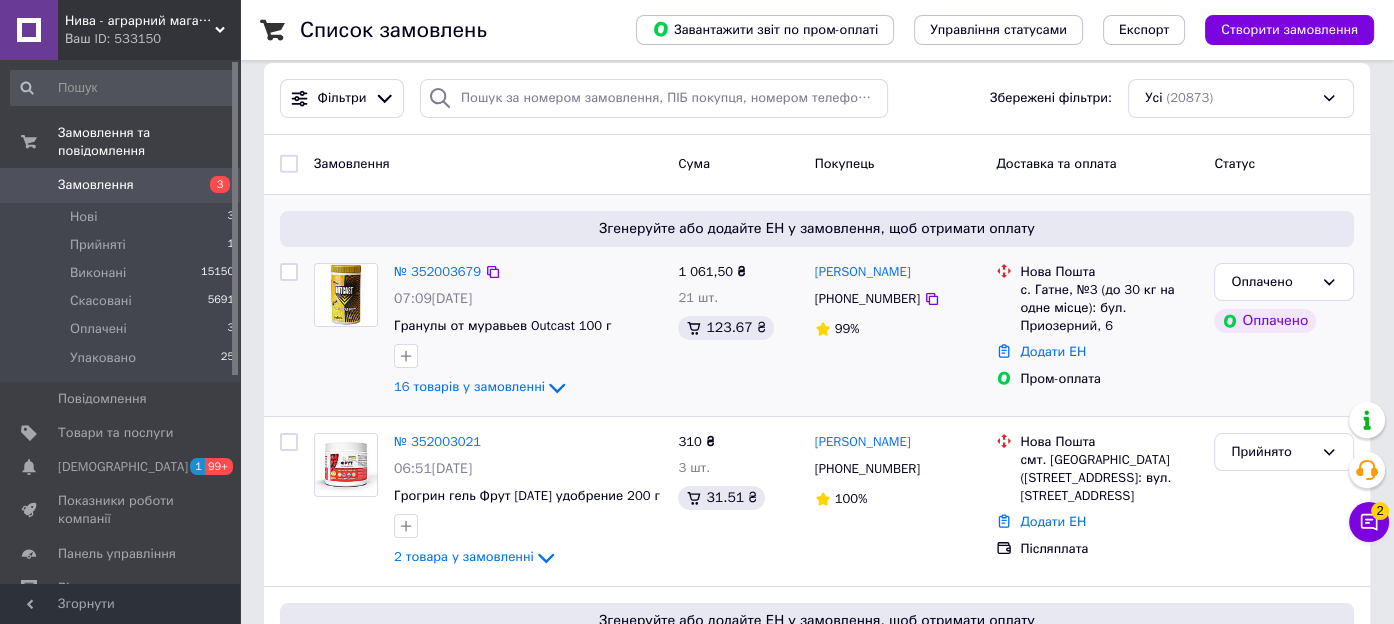 scroll, scrollTop: 0, scrollLeft: 0, axis: both 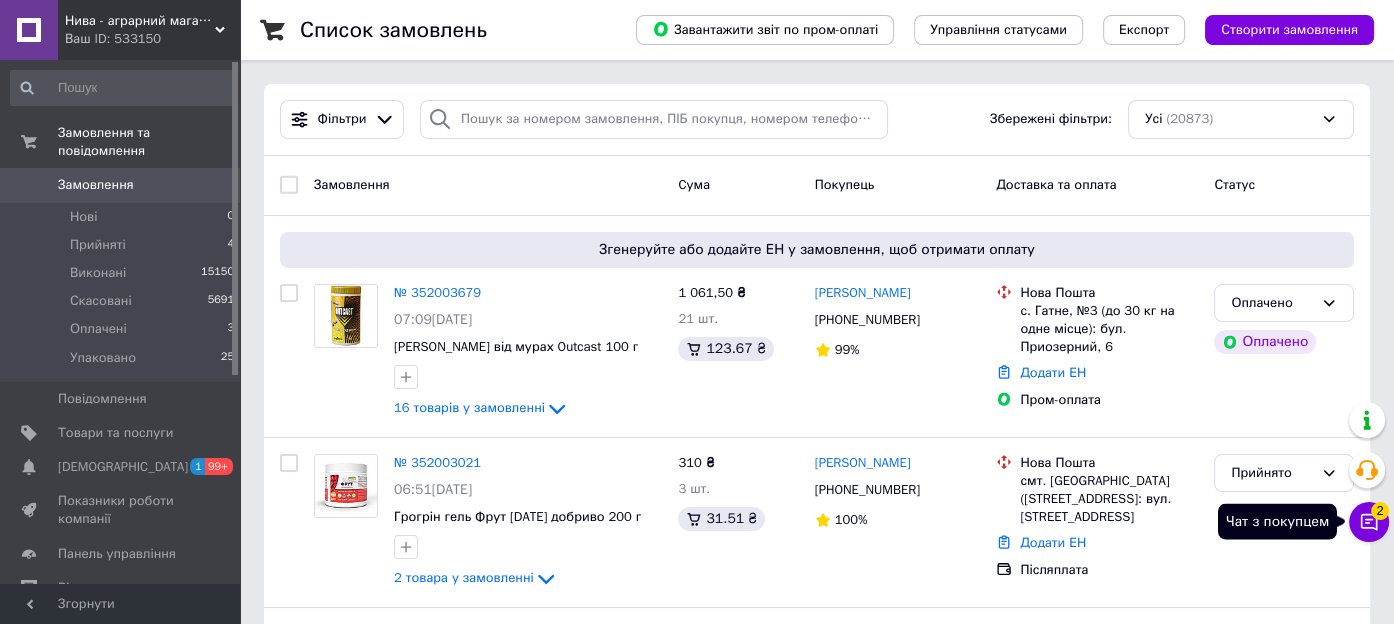 click 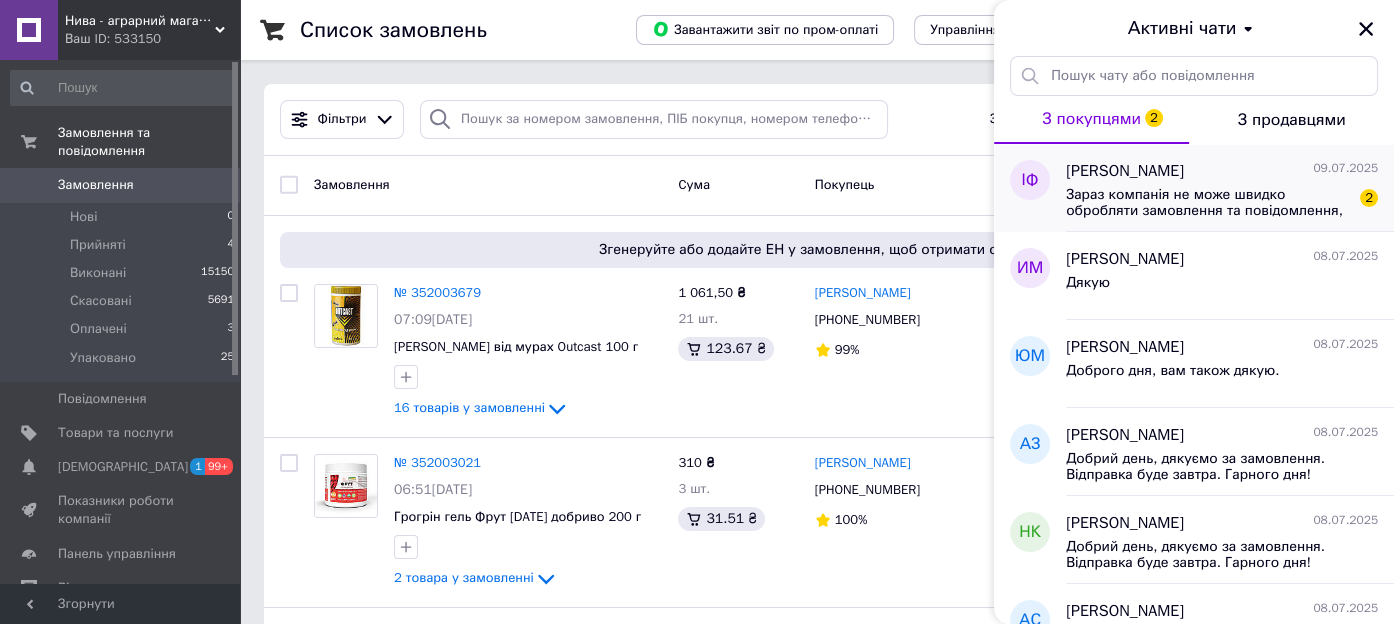 click on "Зараз компанія не може швидко обробляти замовлення та повідомлення, оскільки за її графіком зараз неробочі години. Ваша заявка буде оброблена в найближчий робочий день." at bounding box center (1208, 203) 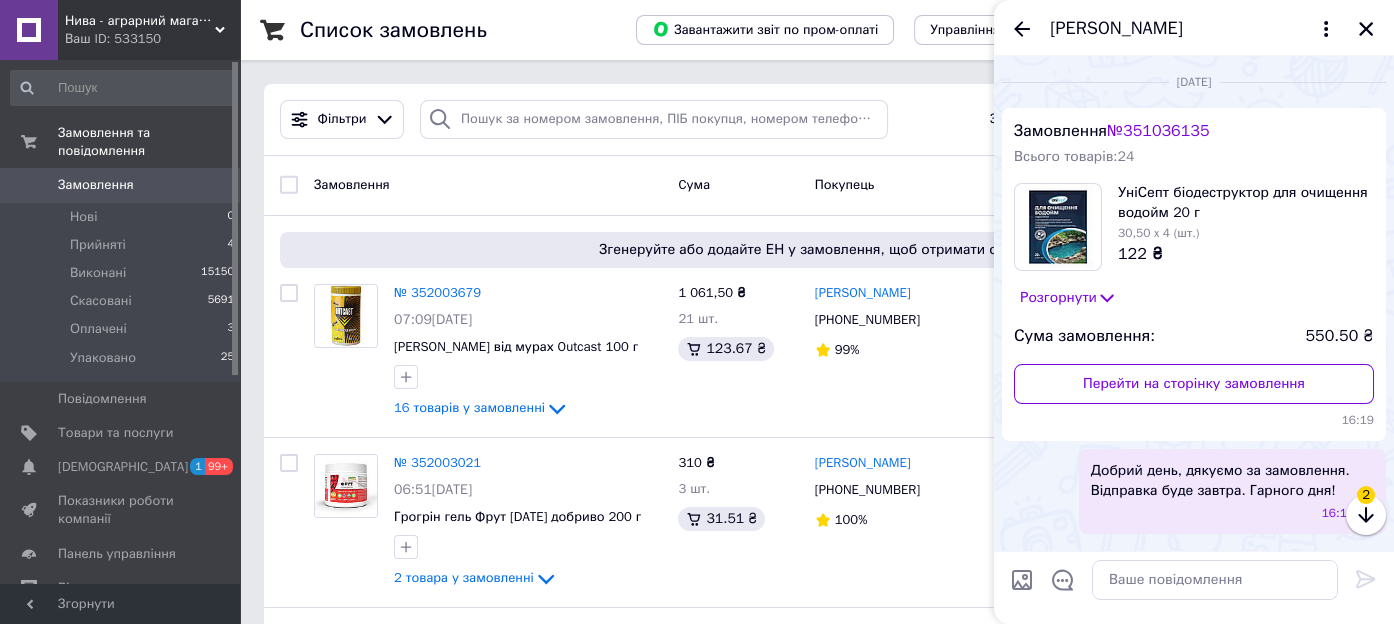 scroll, scrollTop: 420, scrollLeft: 0, axis: vertical 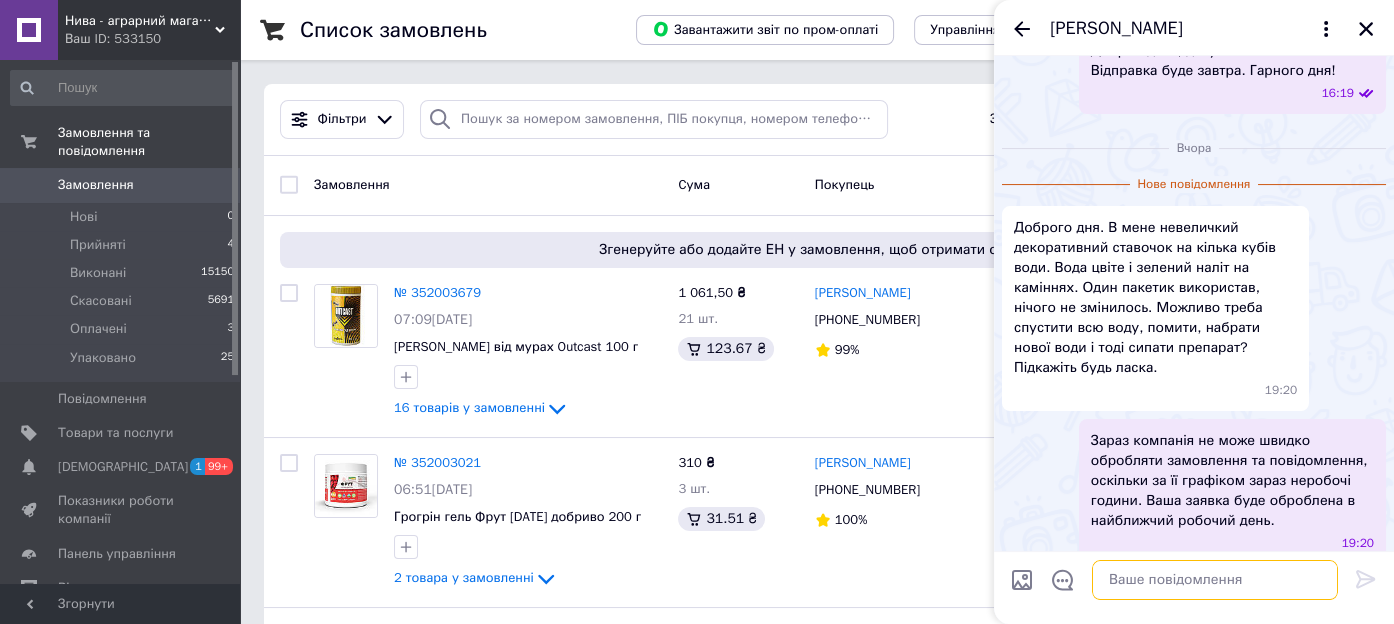 click at bounding box center [1215, 580] 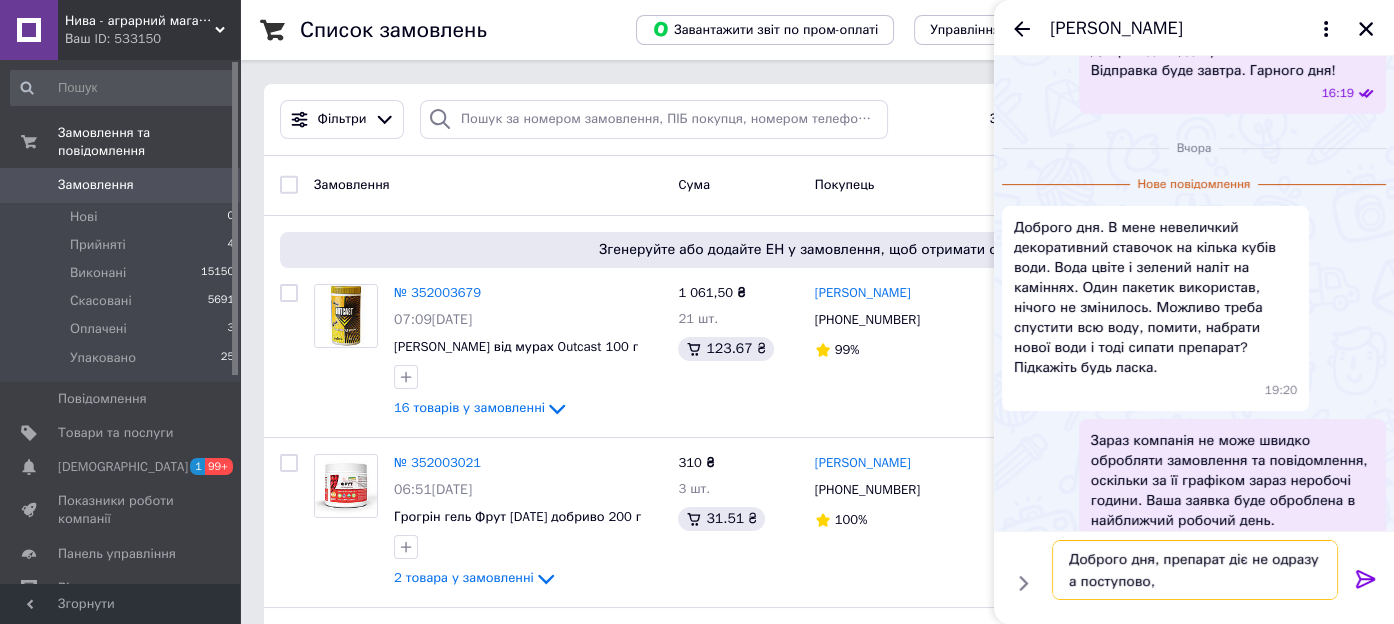 click on "Доброго дня, препарат діє не одразу а поступово," at bounding box center (1195, 570) 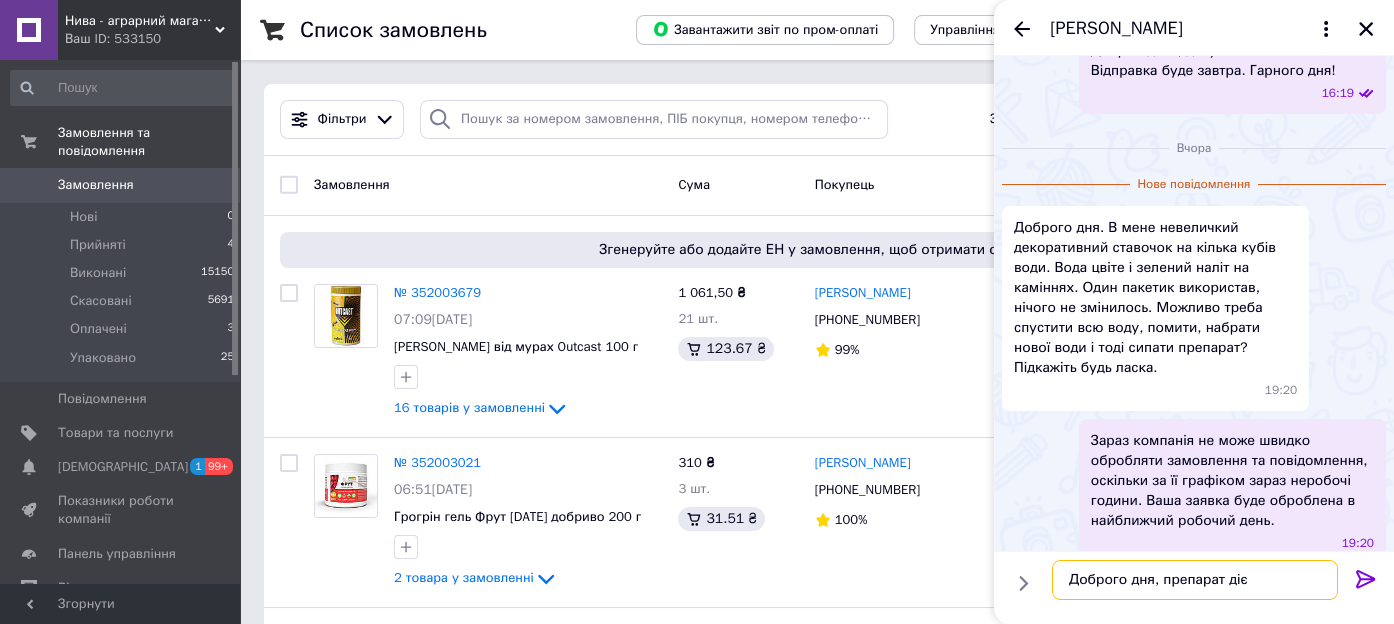 click on "Доброго дня, препарат діє" at bounding box center [1195, 580] 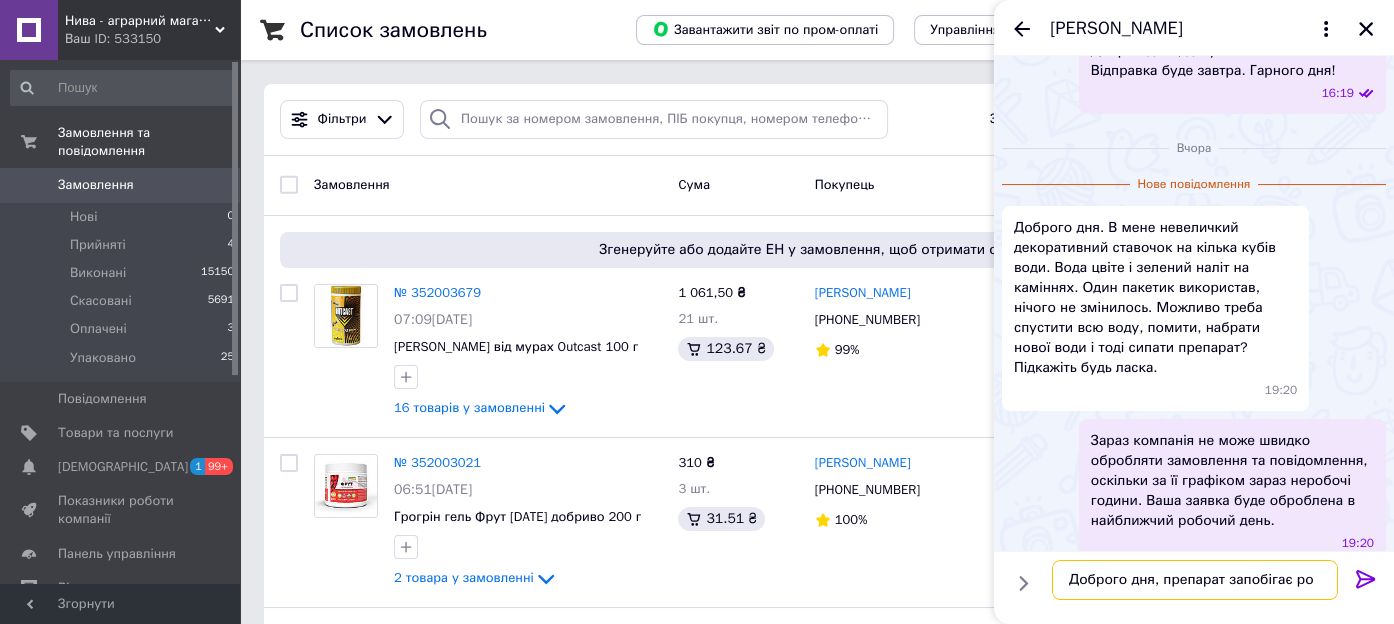 click on "Доброго дня, препарат запобігає ро" at bounding box center (1195, 580) 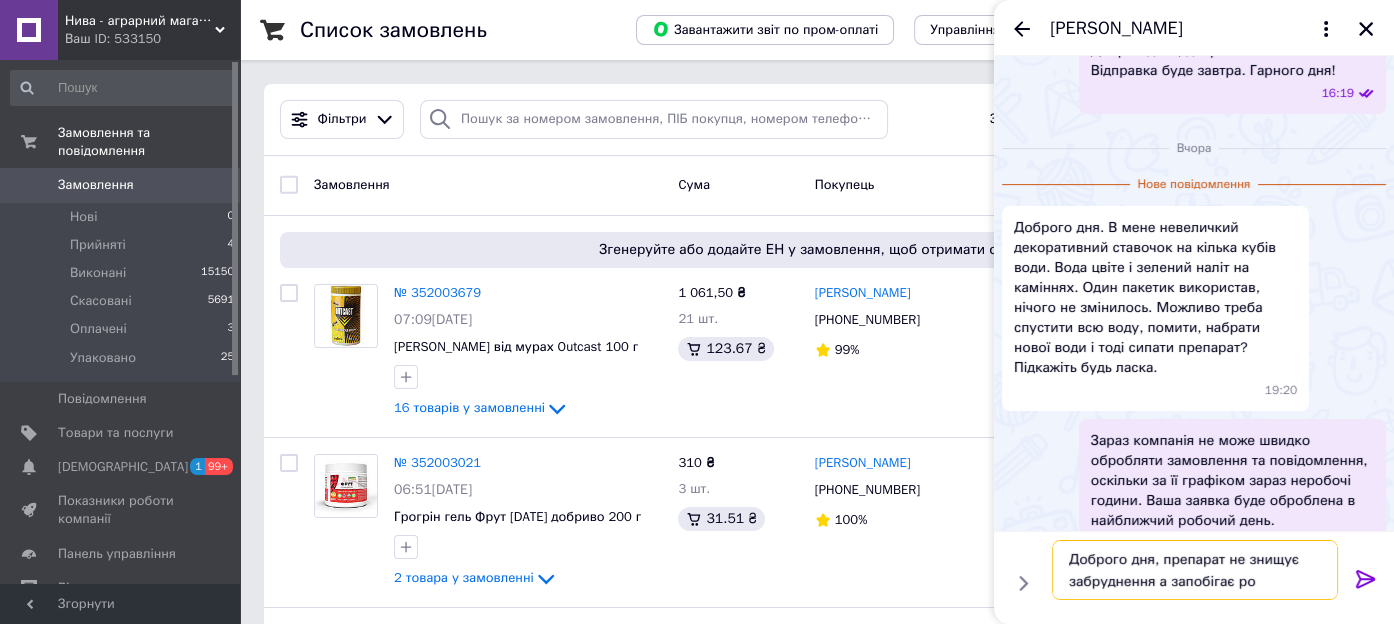 click on "Доброго дня, препарат не знищує забруднення а запобігає ро" at bounding box center (1195, 570) 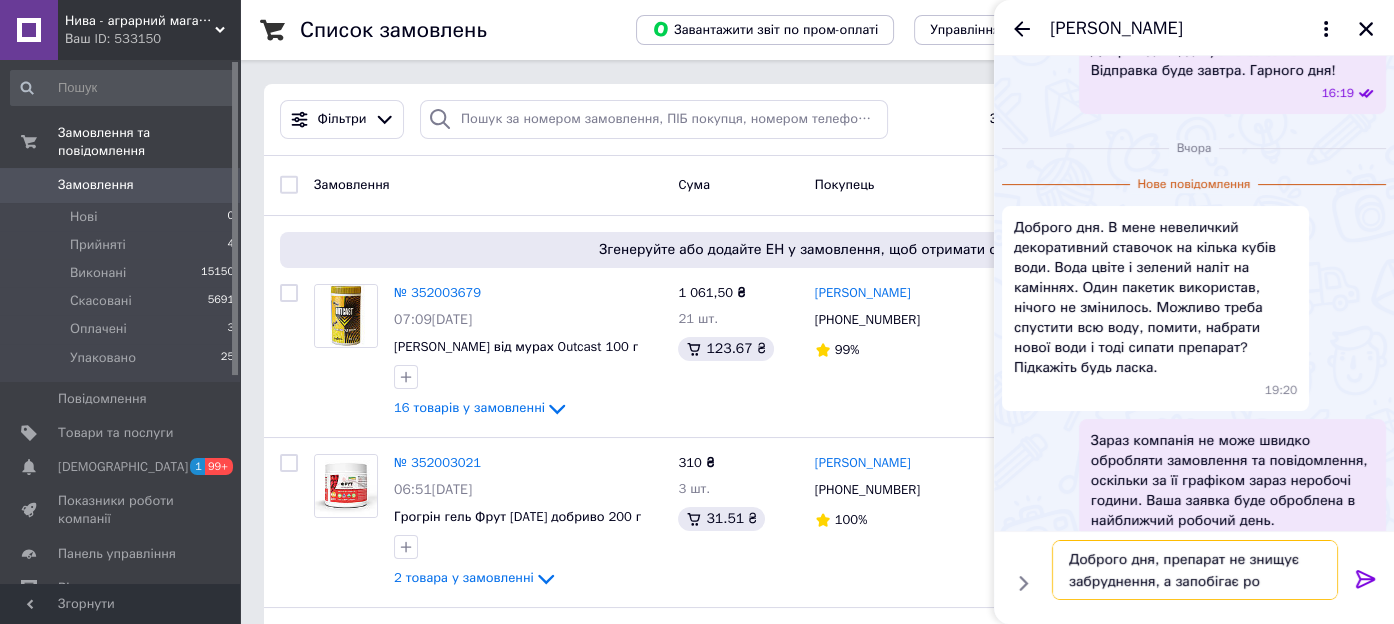 click on "Доброго дня, препарат не знищує забруднення, а запобігає ро" at bounding box center [1195, 570] 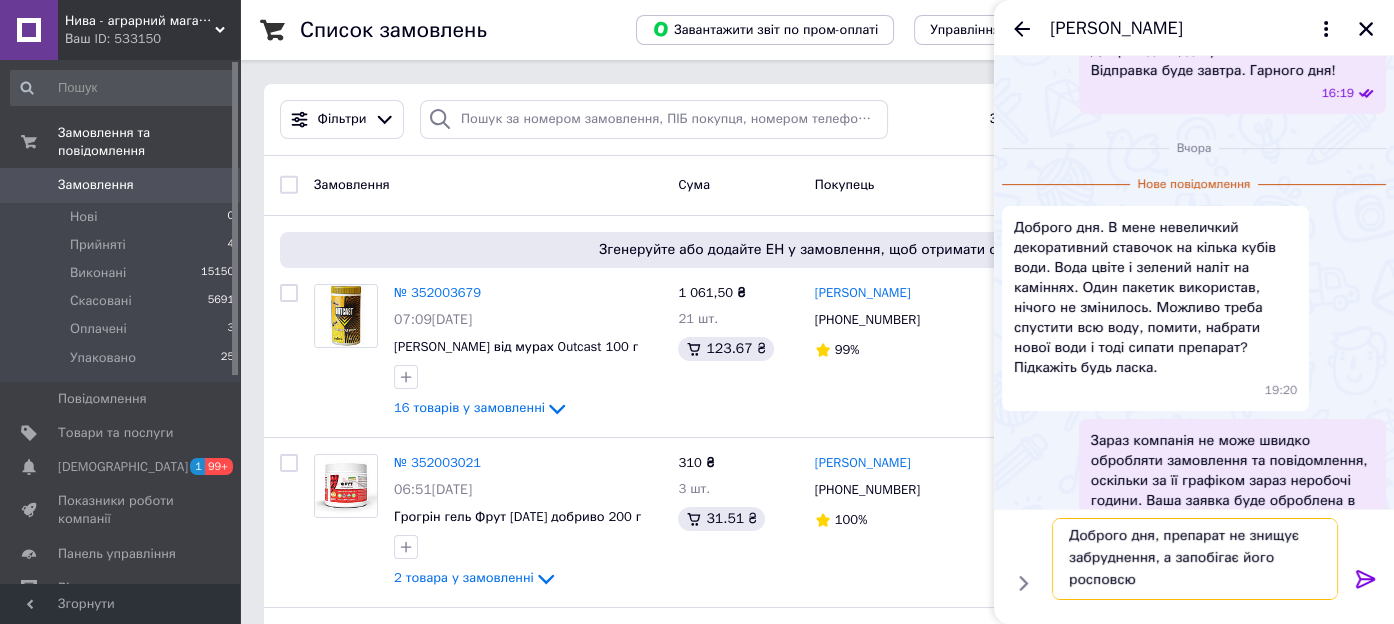 scroll, scrollTop: 1, scrollLeft: 0, axis: vertical 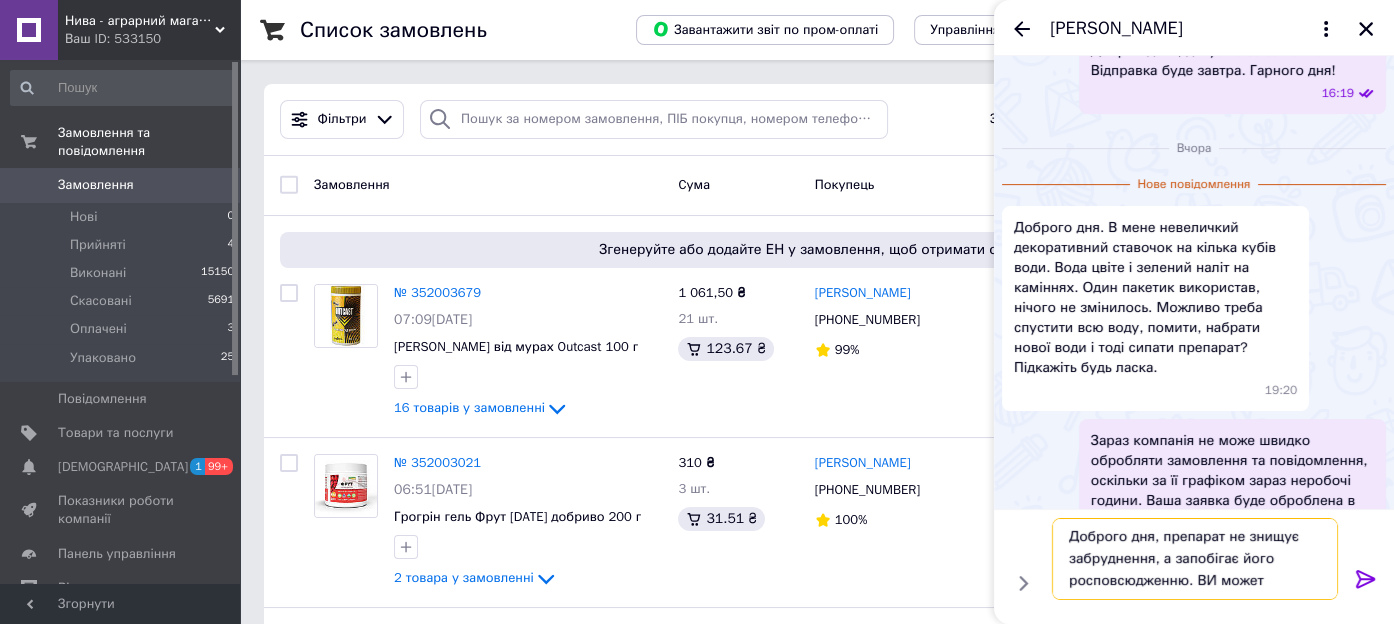 click on "Доброго дня, препарат не знищує забруднення, а запобігає його росповсюдженню. ВИ может" at bounding box center [1195, 559] 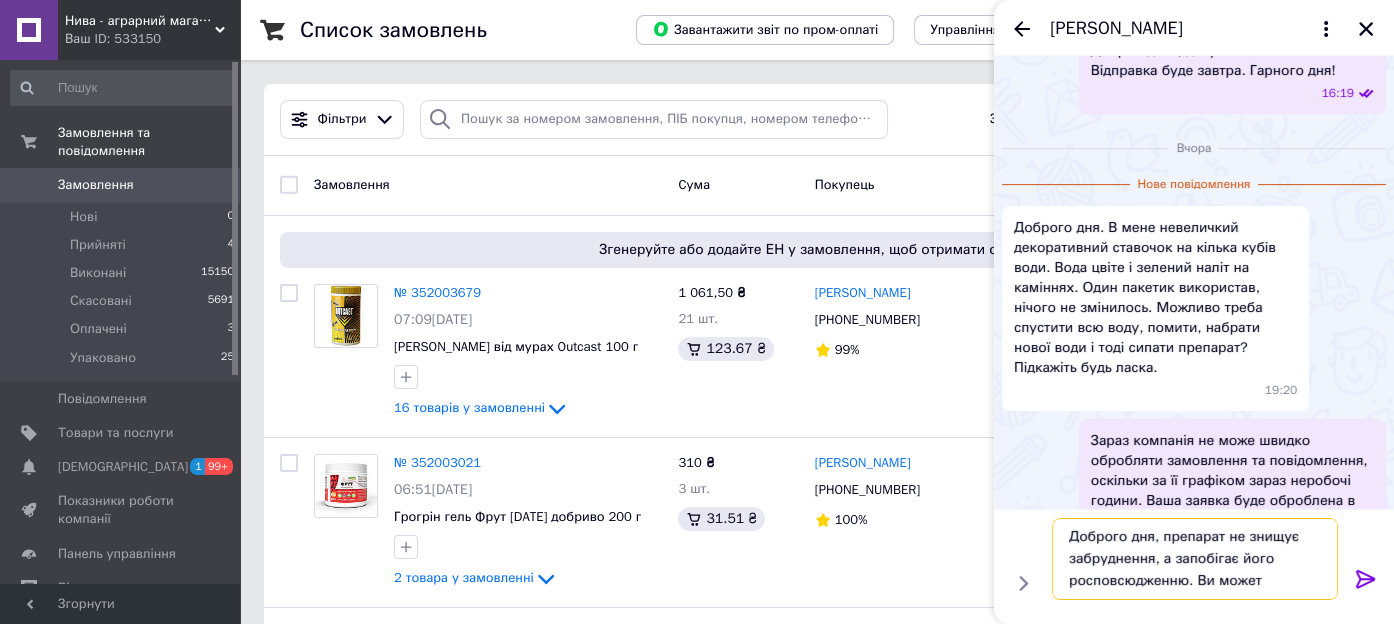 click on "Доброго дня, препарат не знищує забруднення, а запобігає його росповсюдженню. Ви может" at bounding box center [1195, 559] 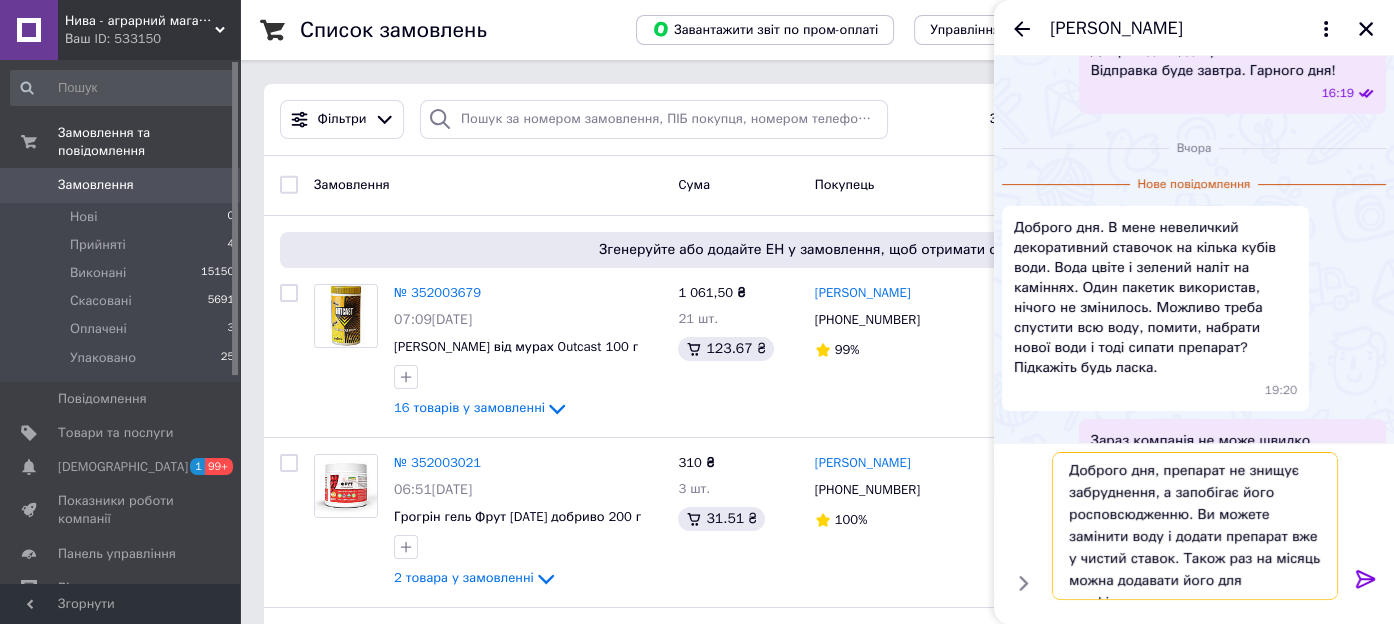 scroll, scrollTop: 14, scrollLeft: 0, axis: vertical 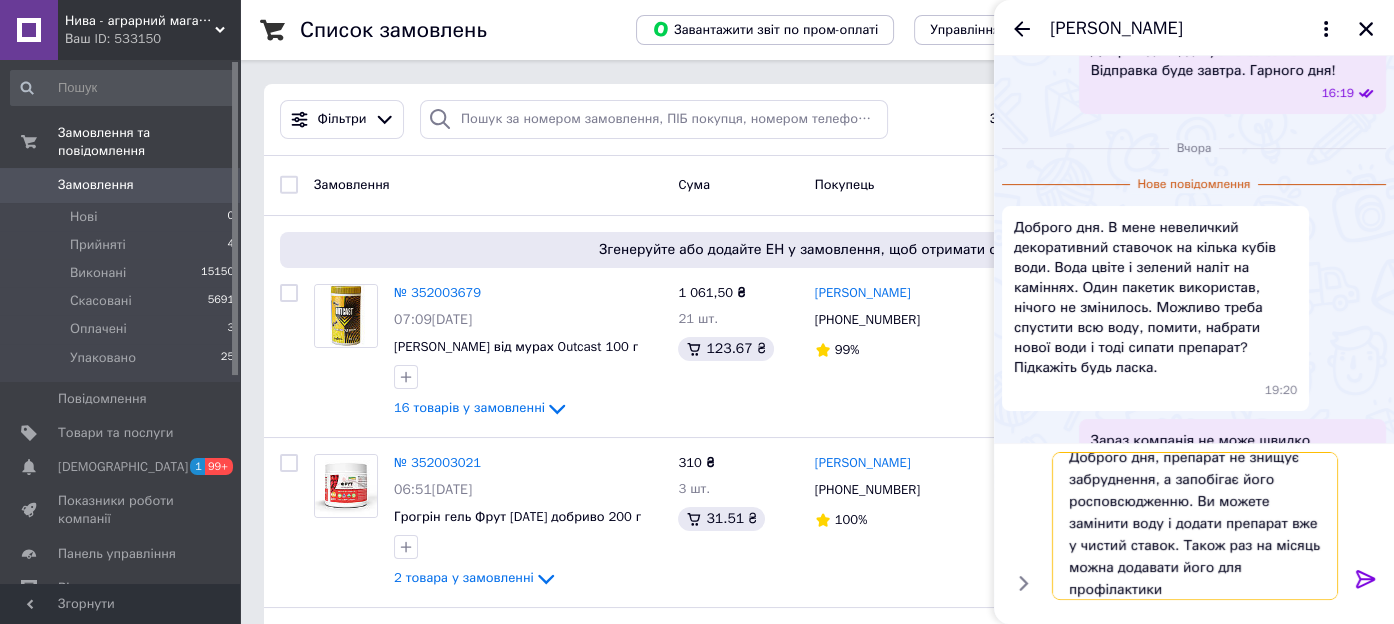 type on "Доброго дня, препарат не знищує забруднення, а запобігає його росповсюдженню. Ви можете замінити воду і додати препарат вже у чистий ставок. Також раз на місяць можна додавати його для профілактики" 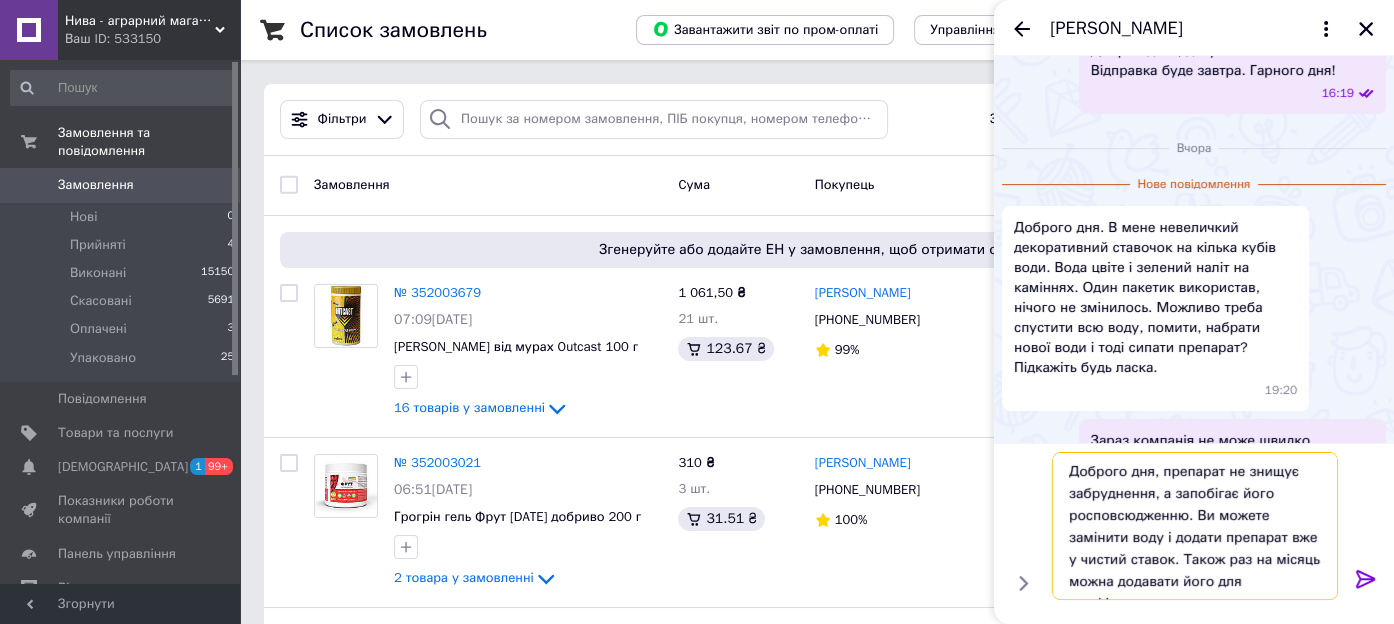 scroll, scrollTop: 23, scrollLeft: 0, axis: vertical 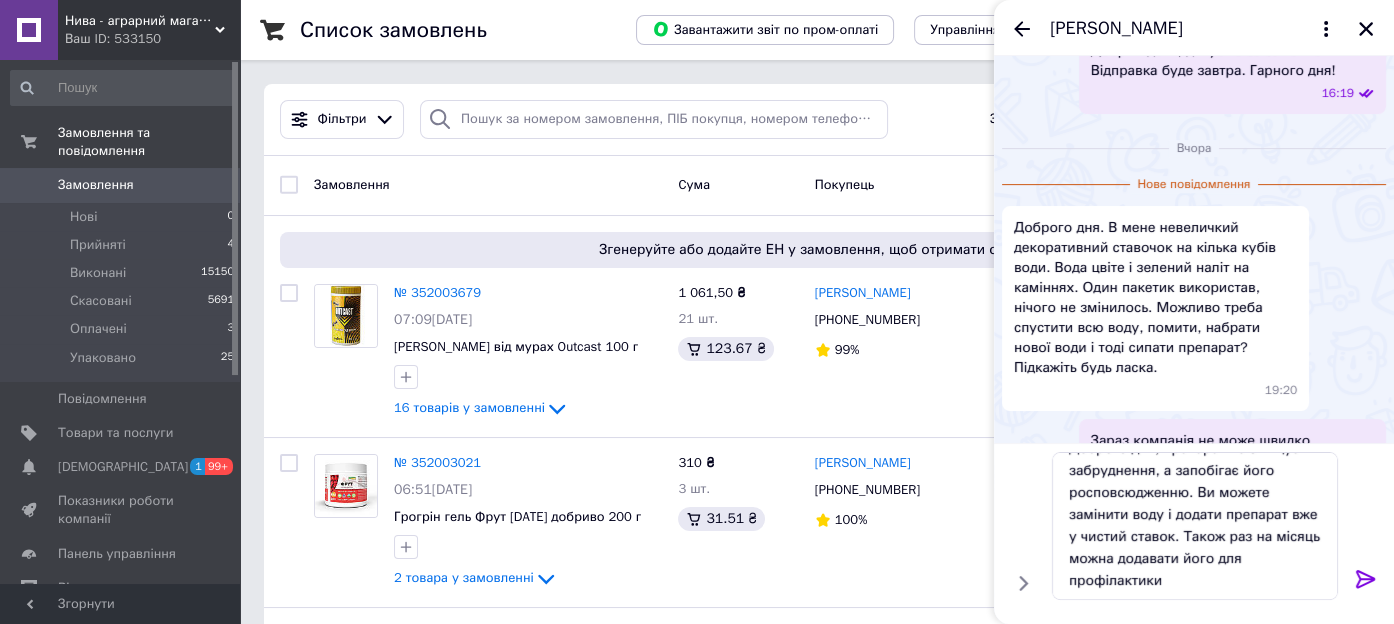 click 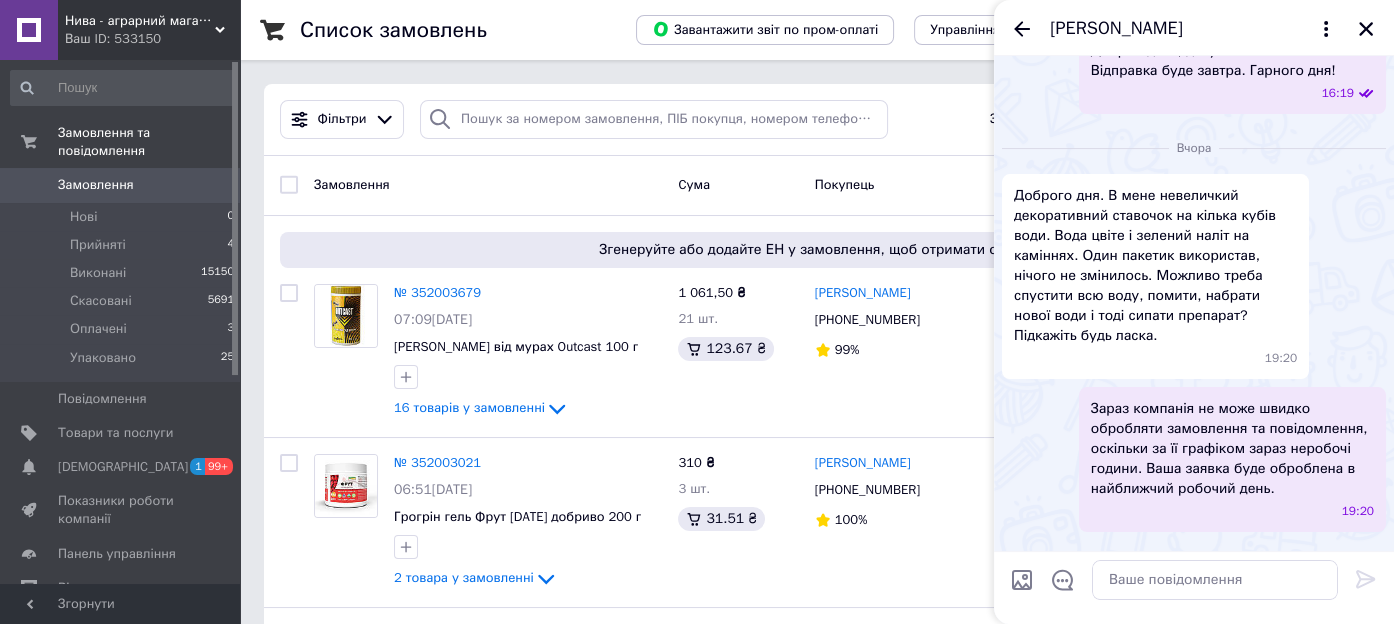 scroll, scrollTop: 0, scrollLeft: 0, axis: both 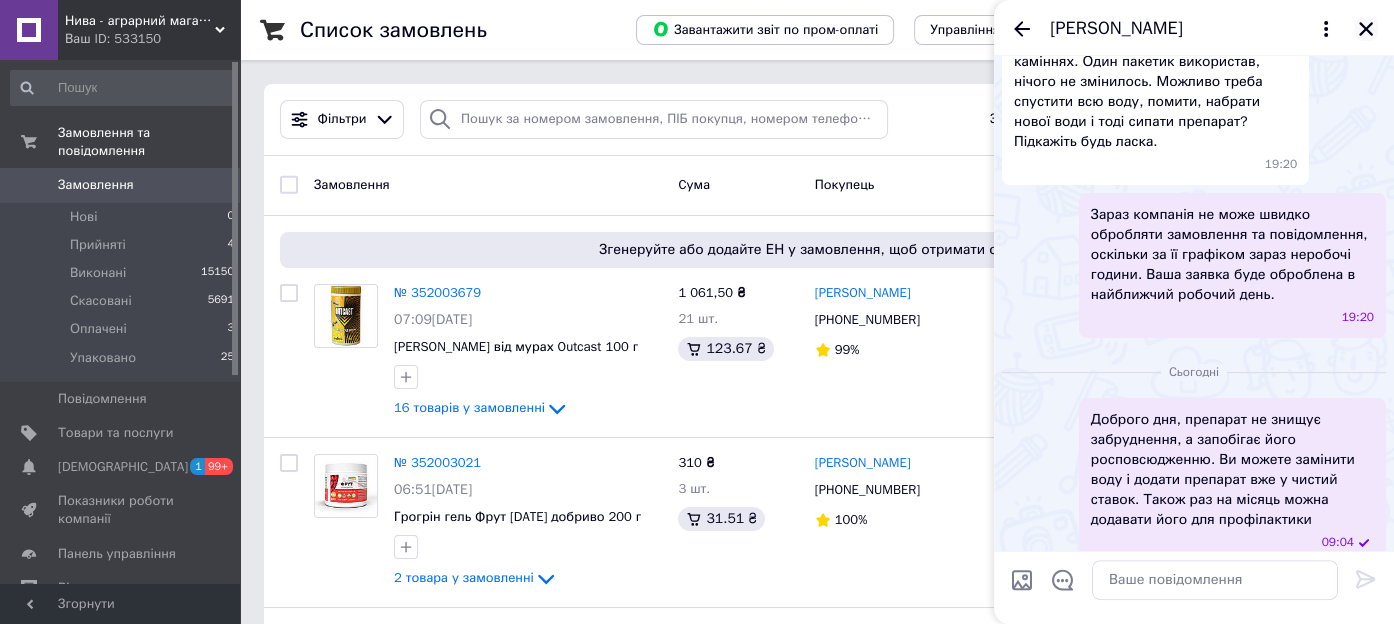 click 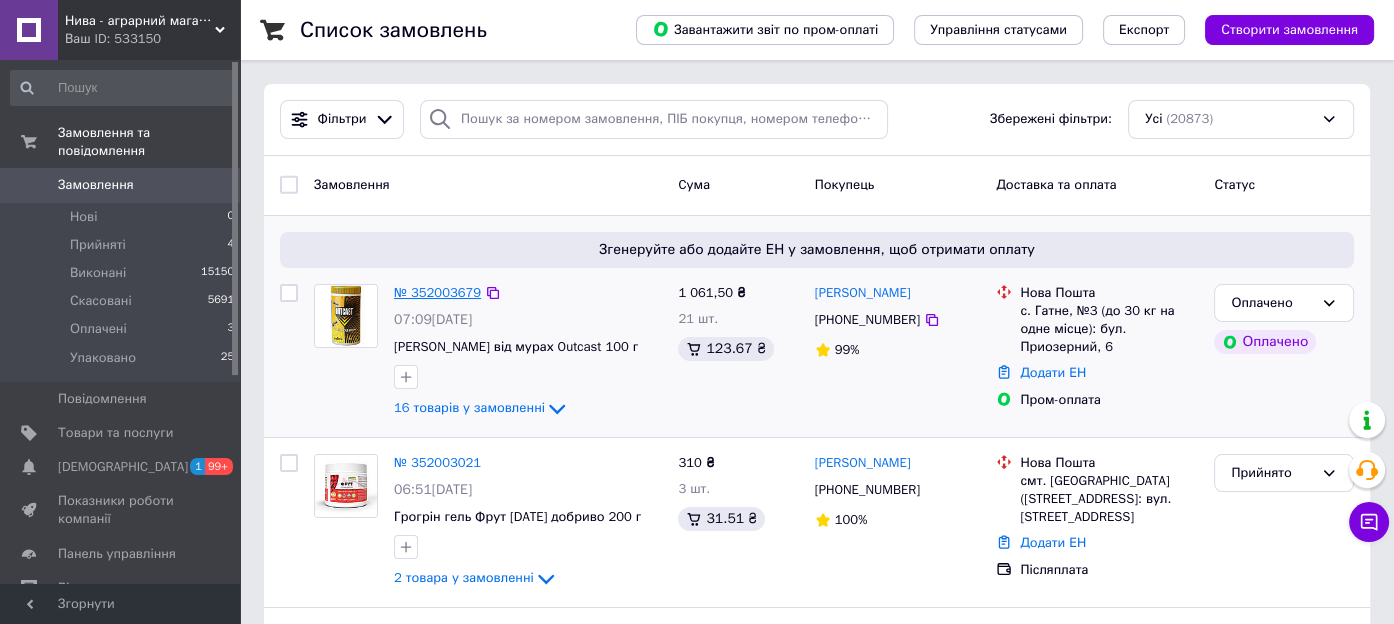click on "№ 352003679" at bounding box center [437, 292] 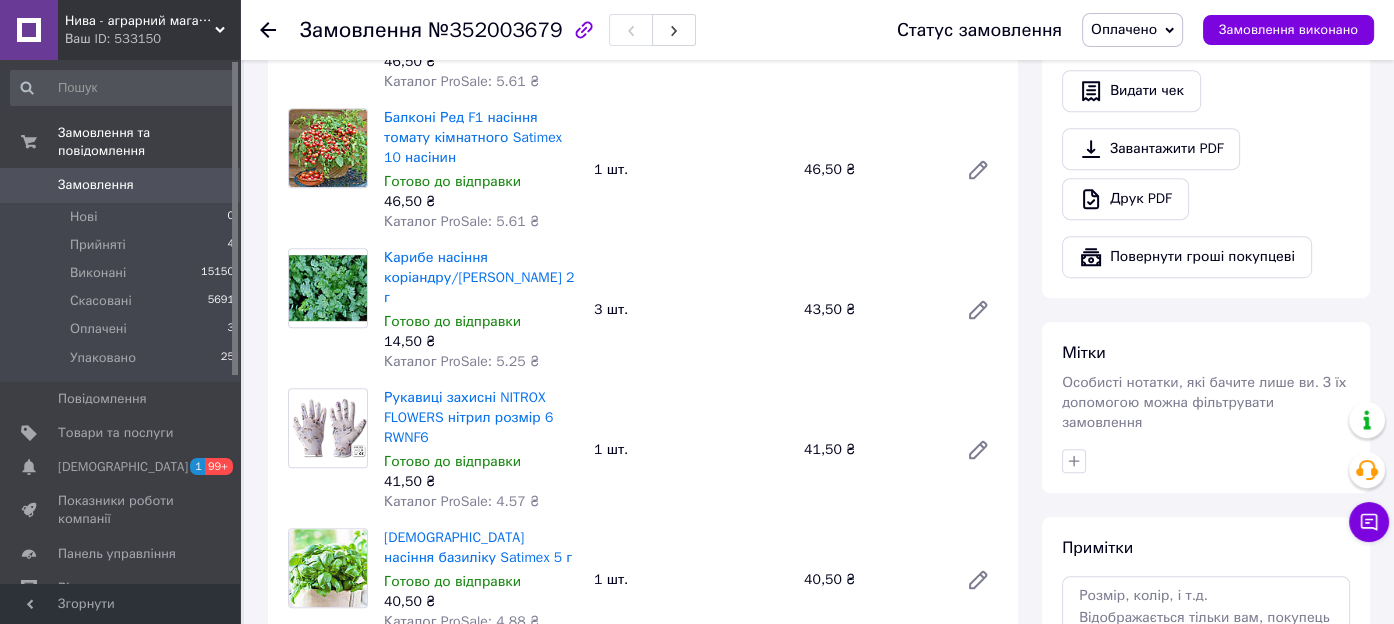 scroll, scrollTop: 899, scrollLeft: 0, axis: vertical 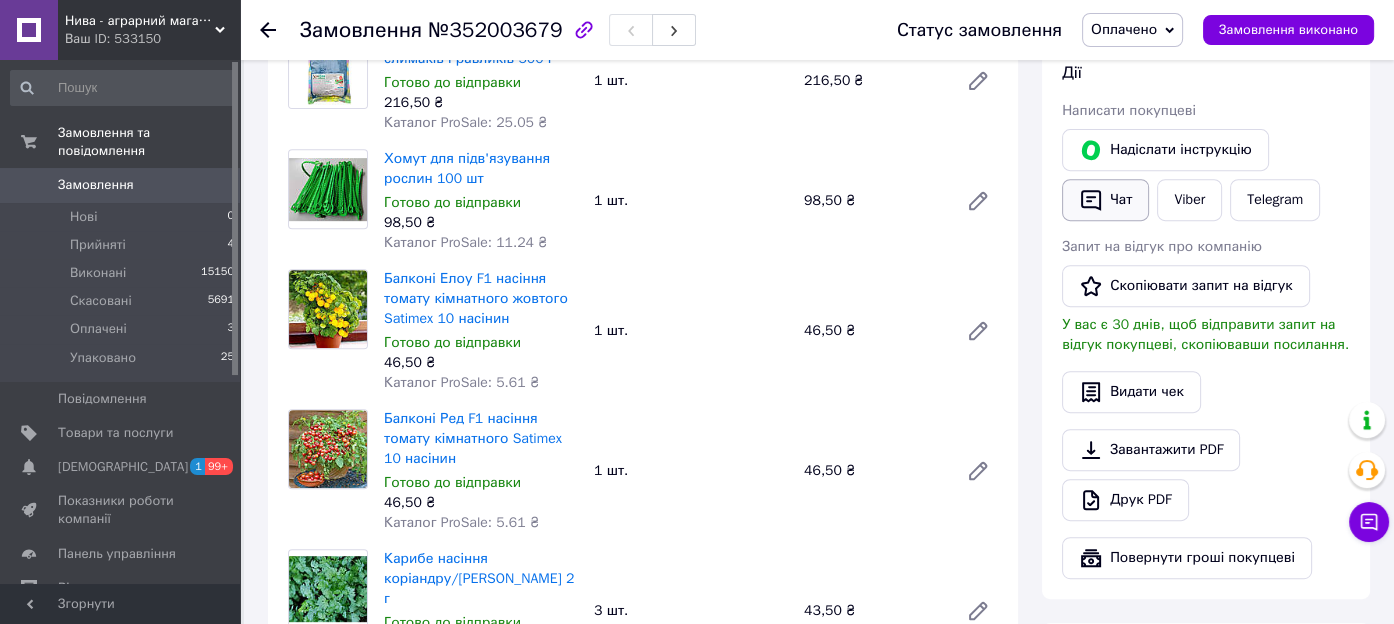 click on "Чат" at bounding box center (1105, 200) 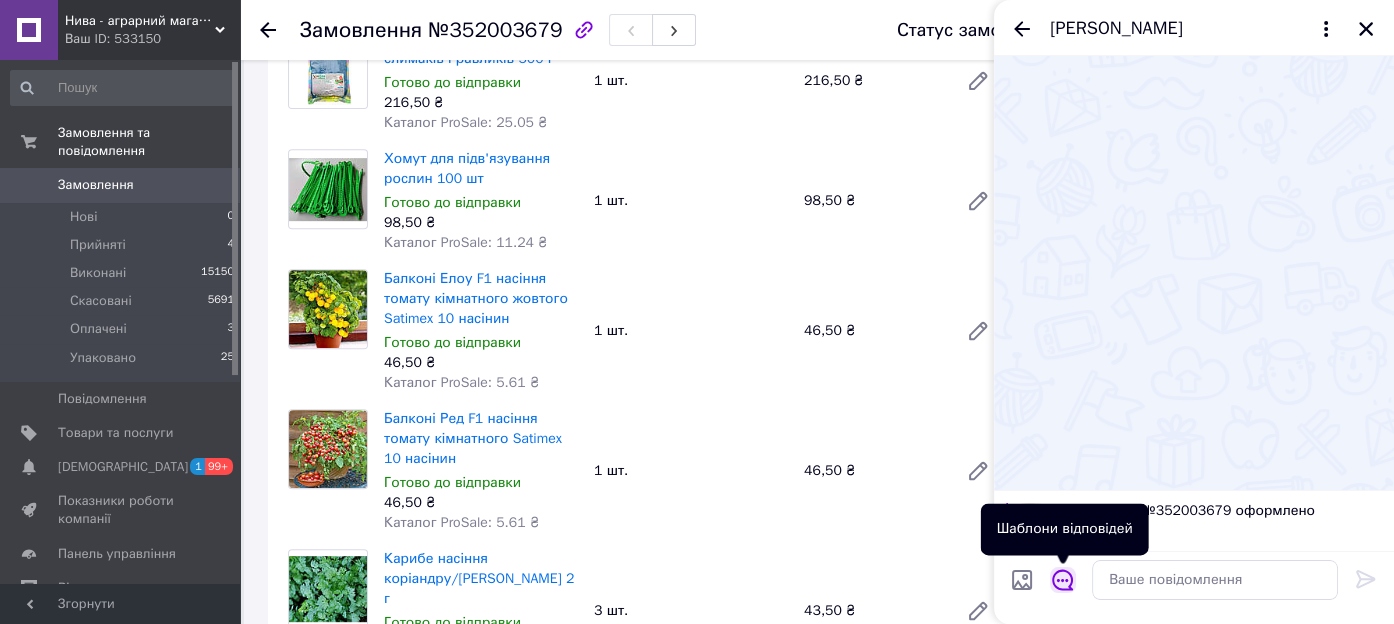 click 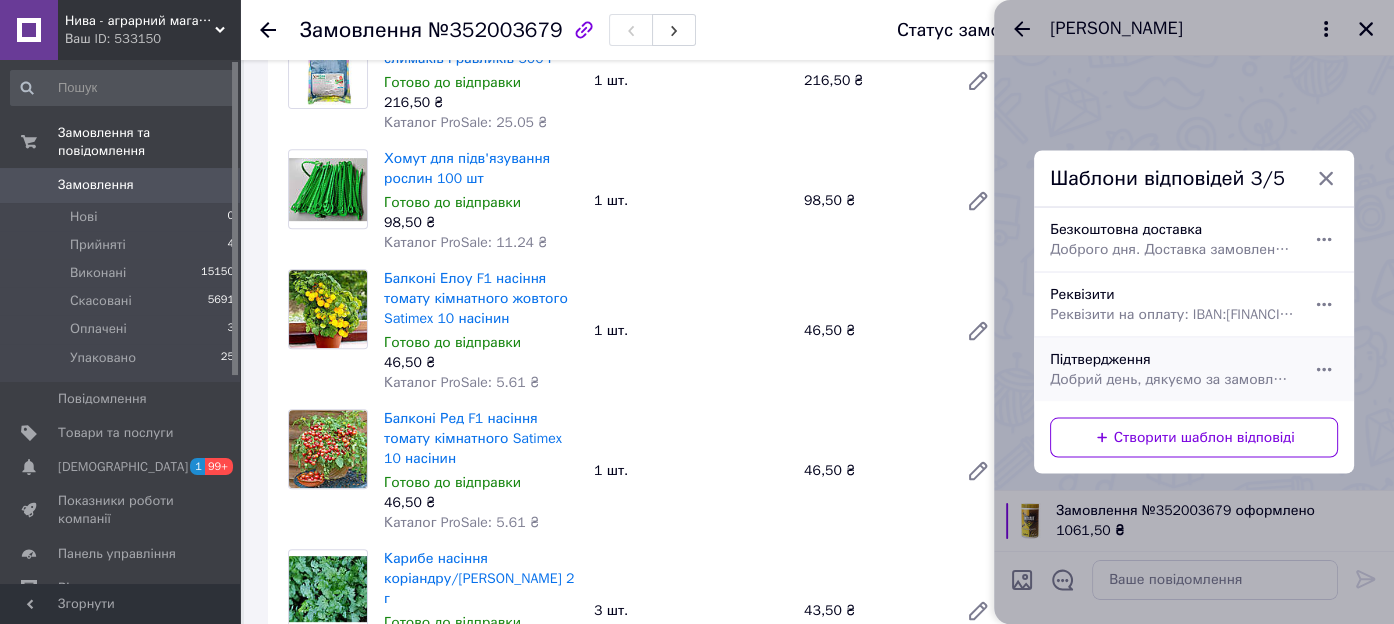 click on "Добрий день, дякуємо за замовлення. Відправка буде завтра. Гарного дня!" at bounding box center (1172, 380) 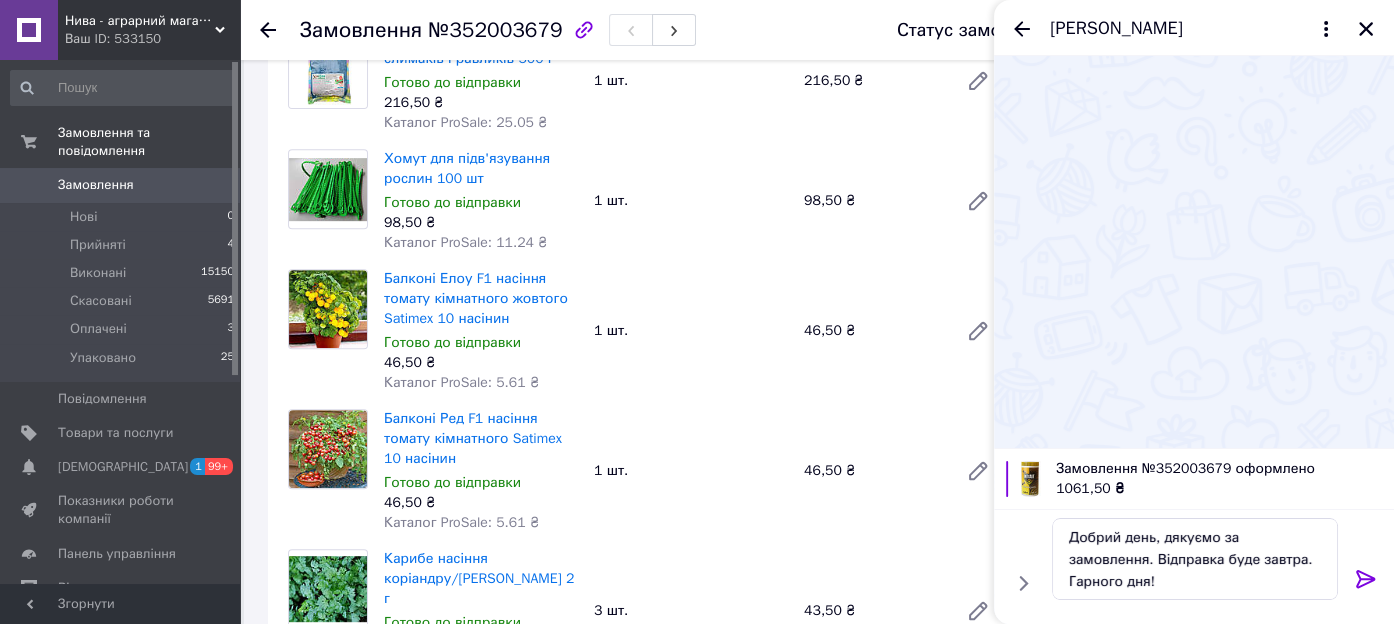 click 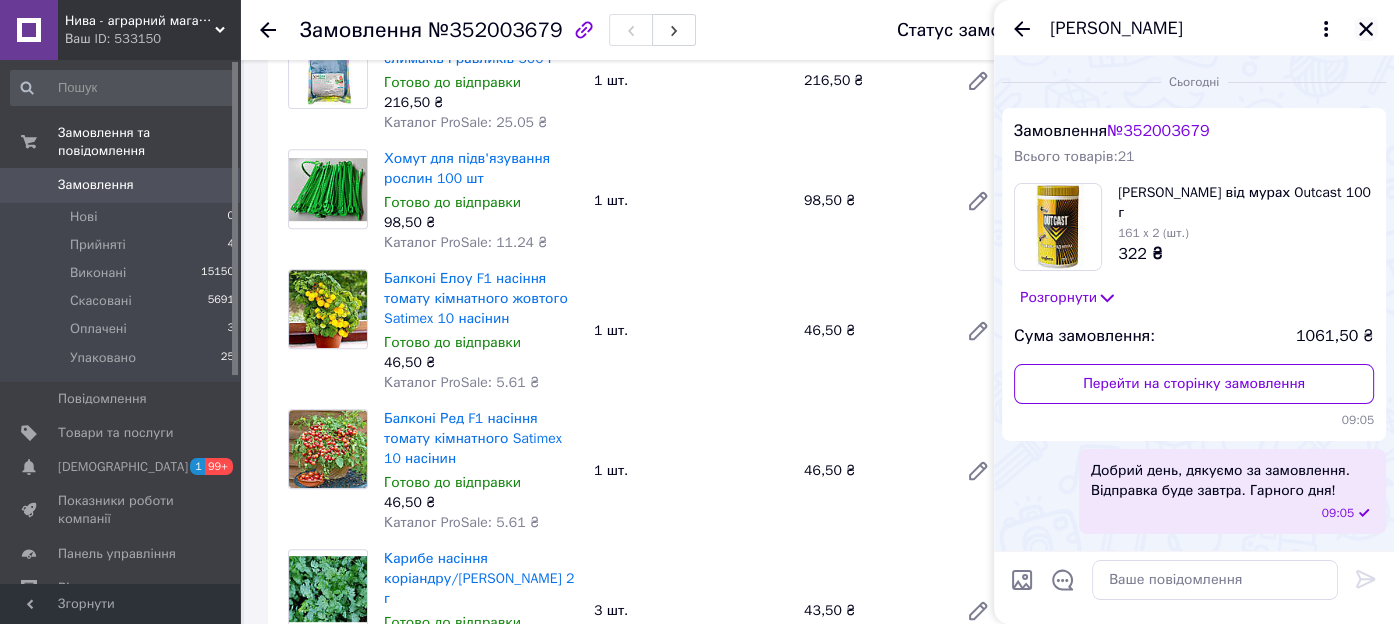 click 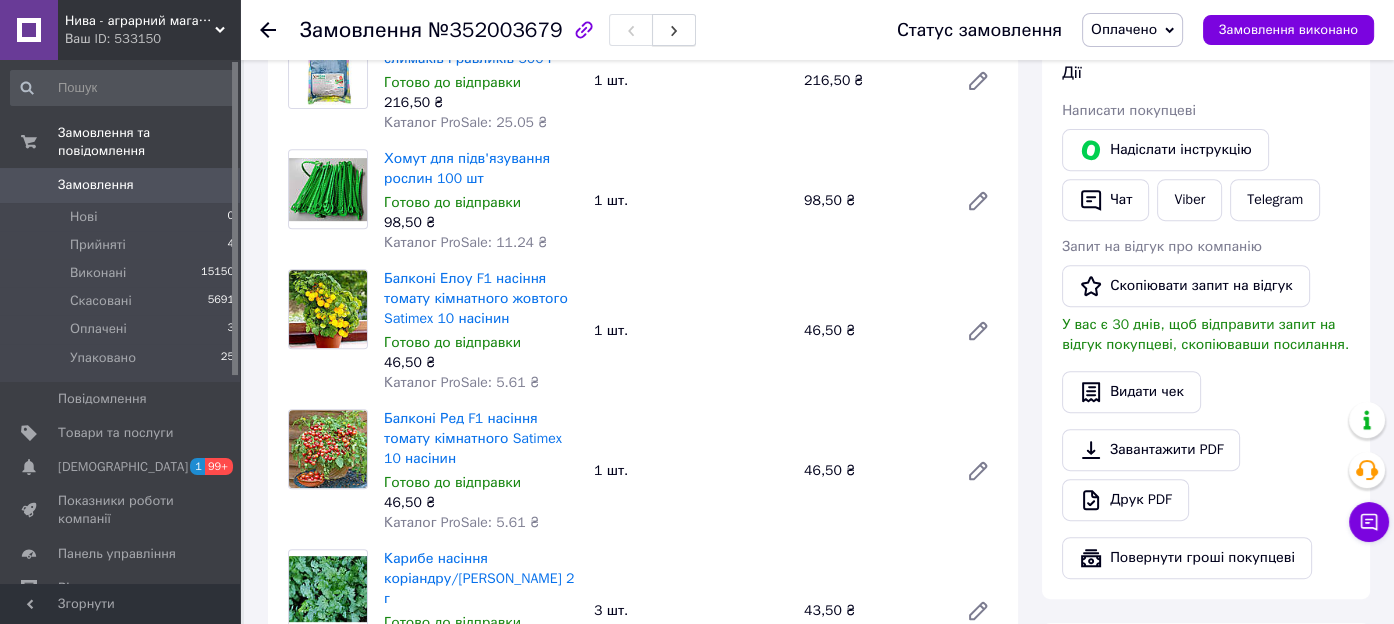 click at bounding box center [674, 30] 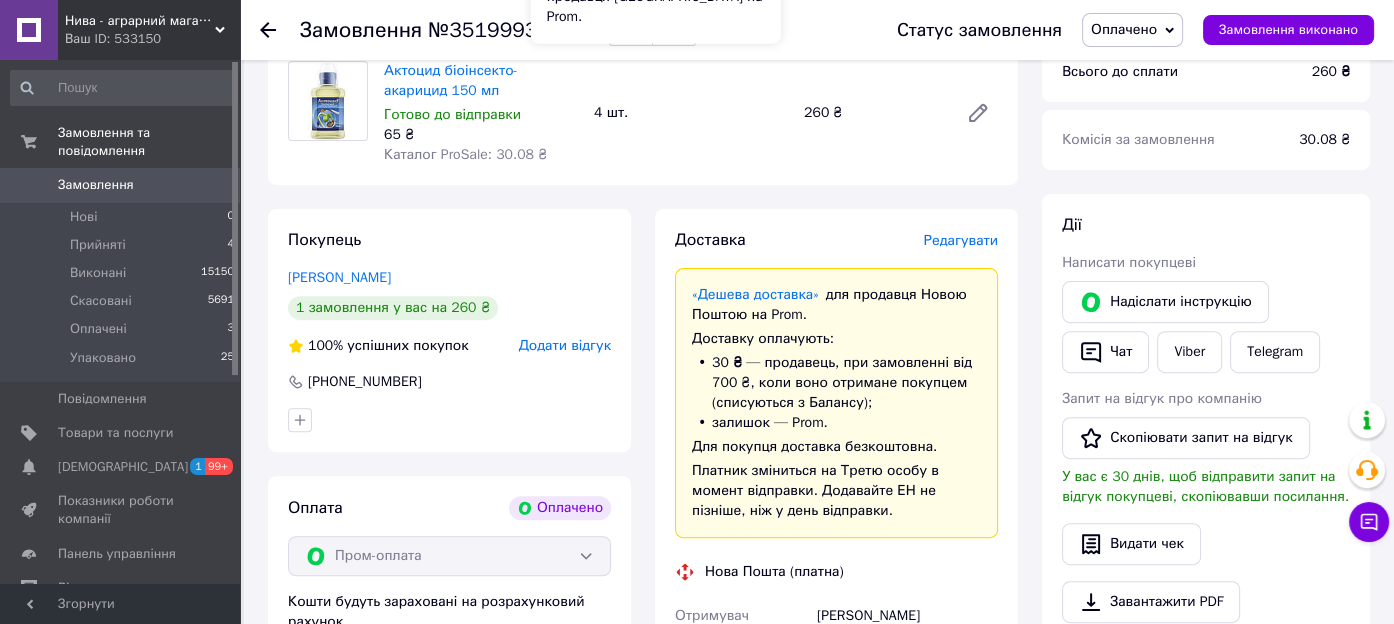 scroll, scrollTop: 800, scrollLeft: 0, axis: vertical 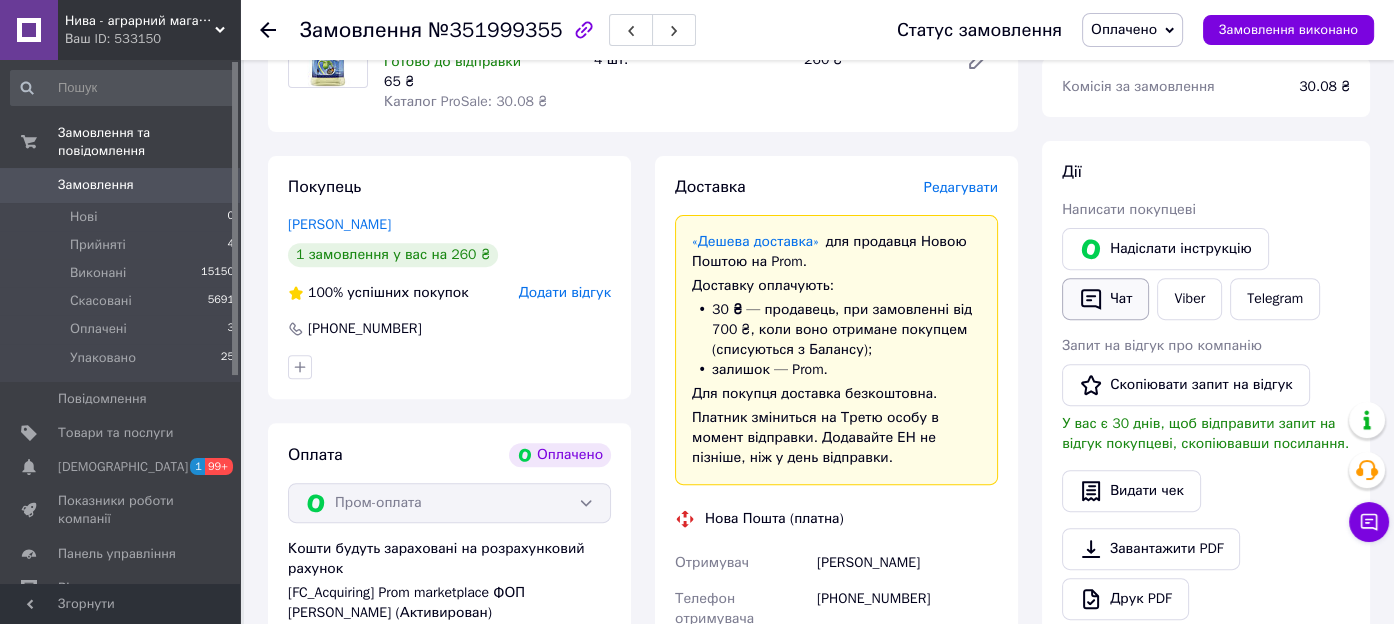 click 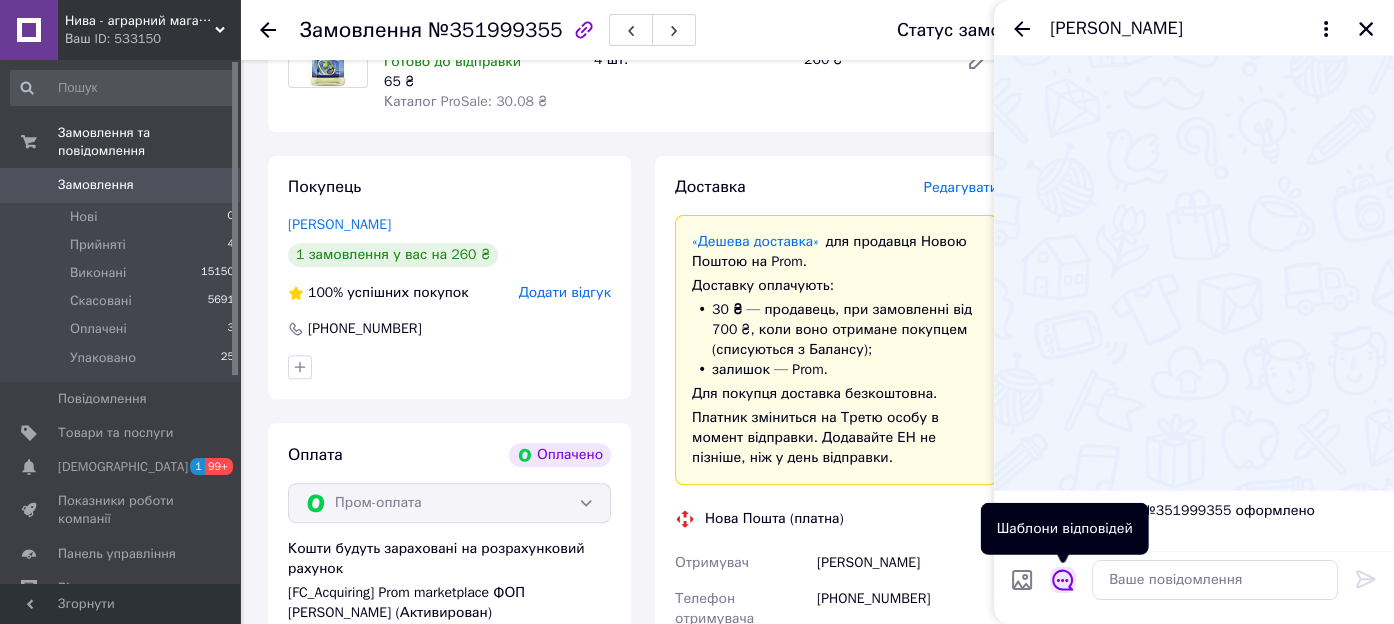 click 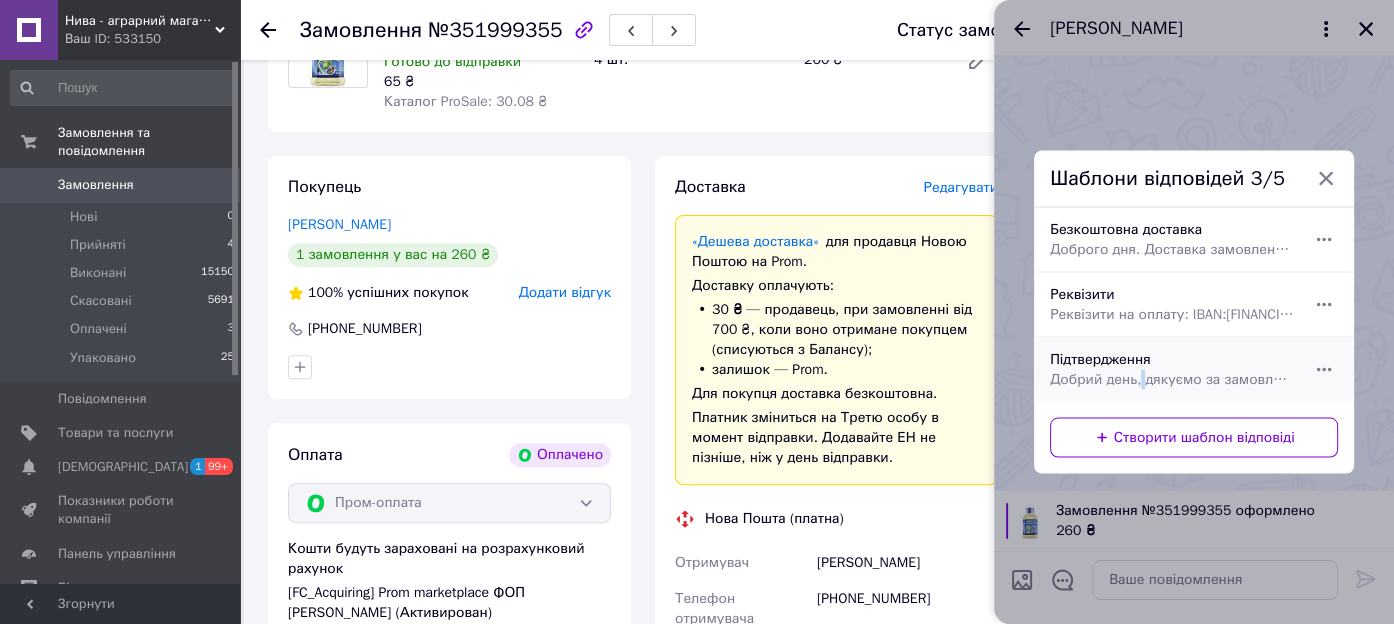 click on "Добрий день, дякуємо за замовлення. Відправка буде завтра. Гарного дня!" at bounding box center [1172, 380] 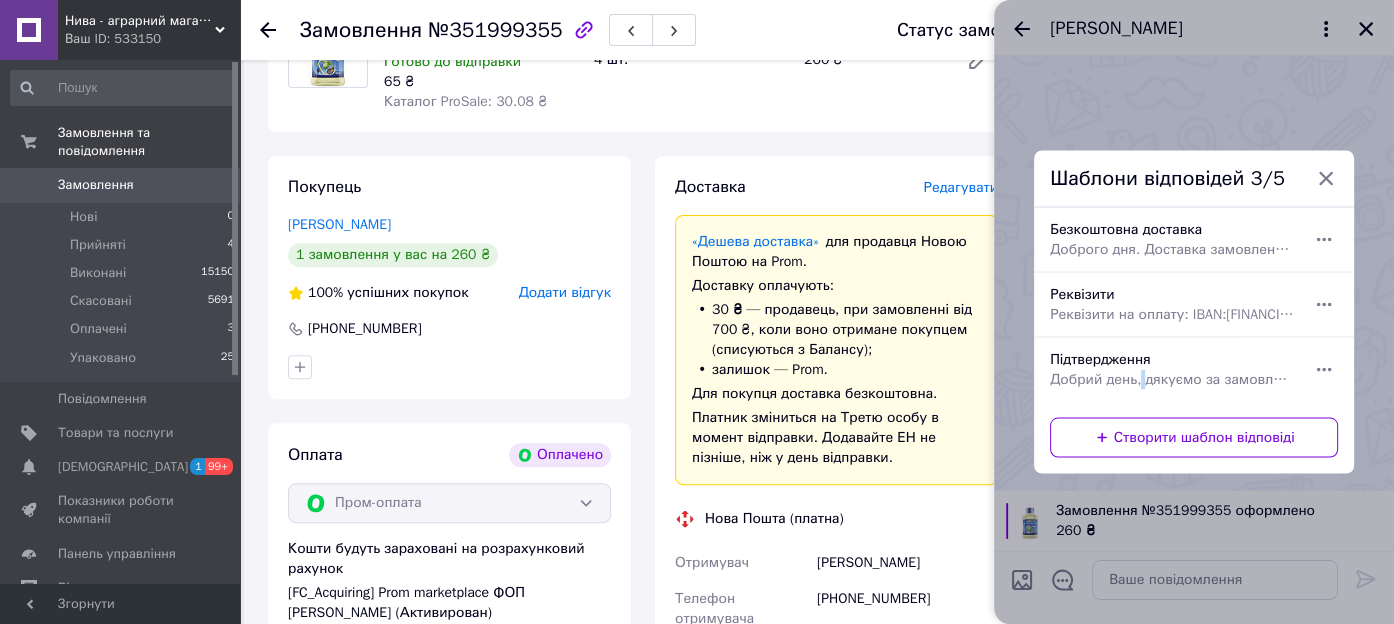 type on "Добрий день, дякуємо за замовлення. Відправка буде завтра. Гарного дня!" 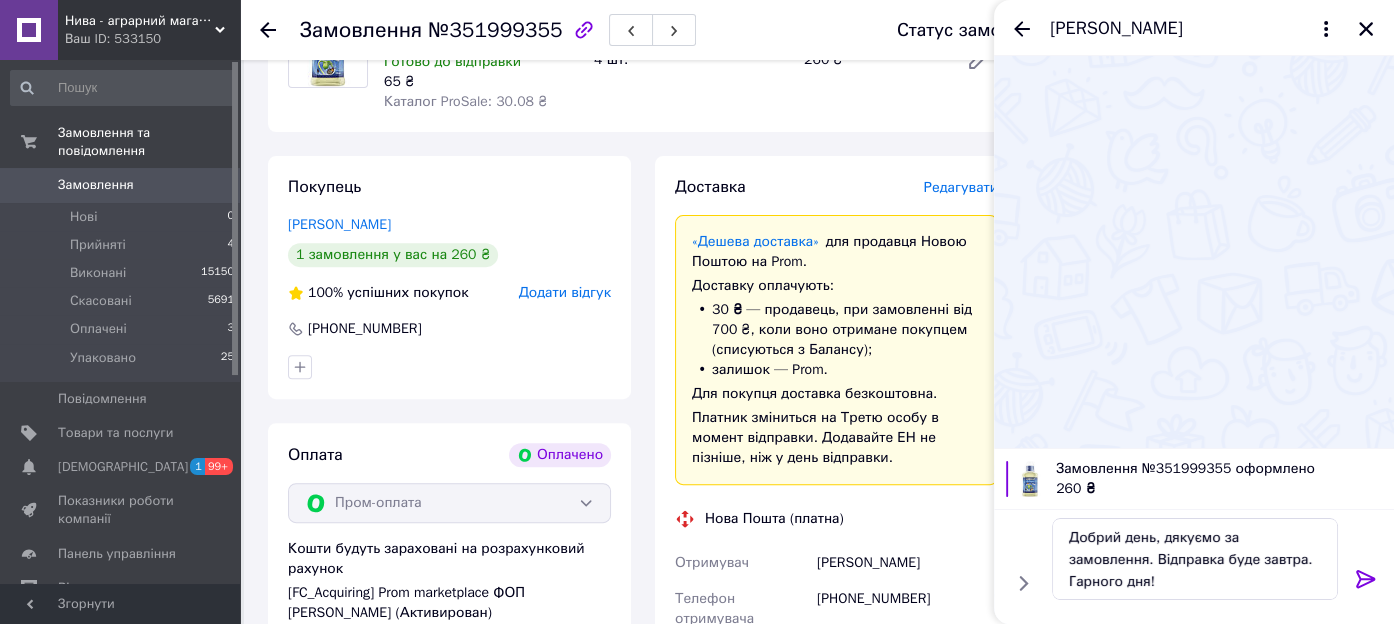 click 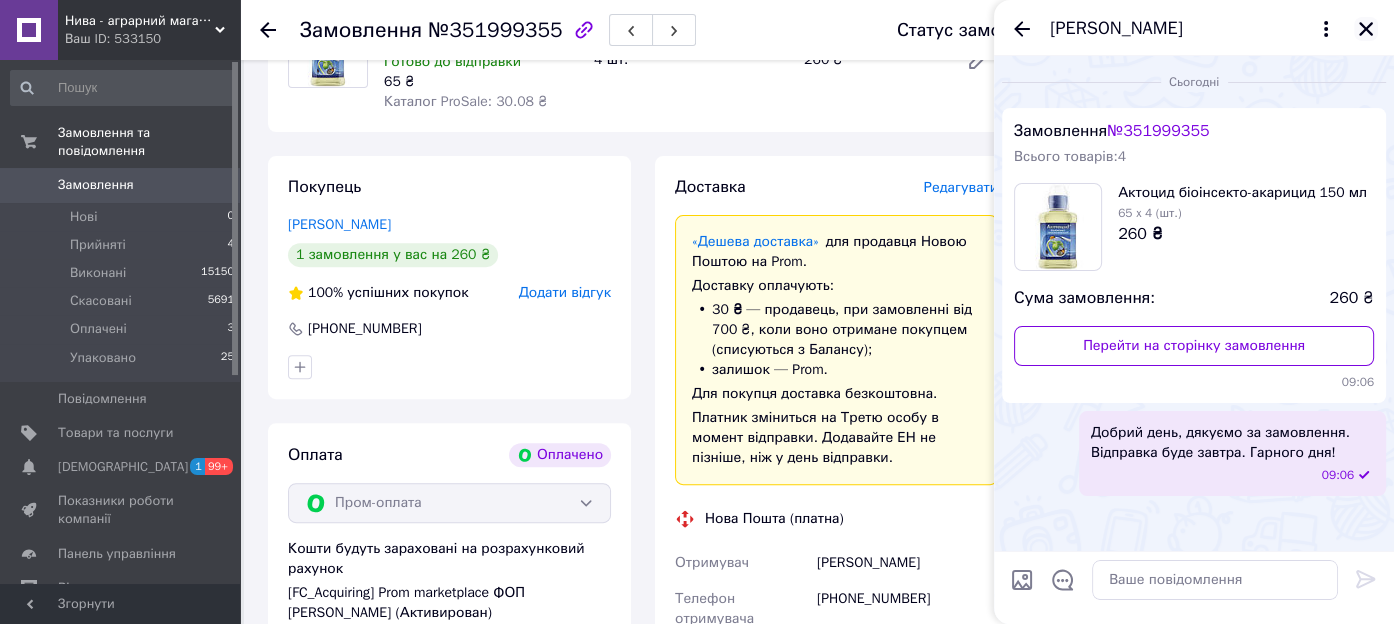 drag, startPoint x: 1364, startPoint y: 31, endPoint x: 859, endPoint y: 30, distance: 505.00098 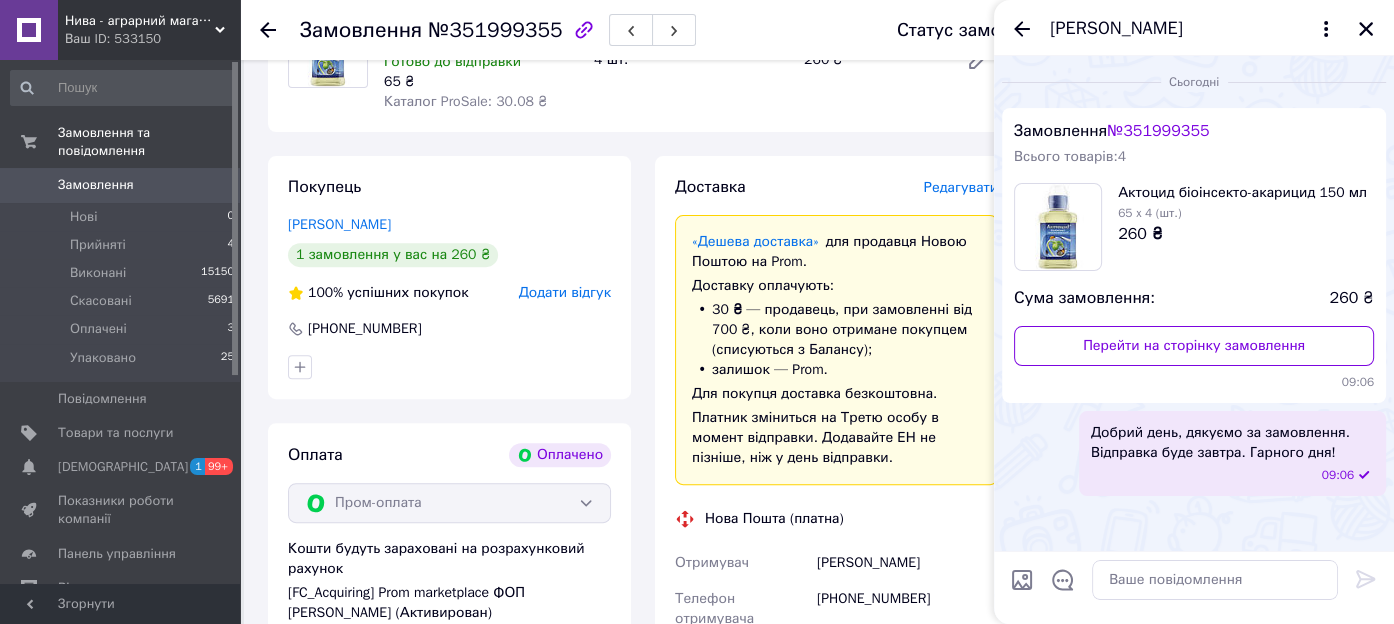 click 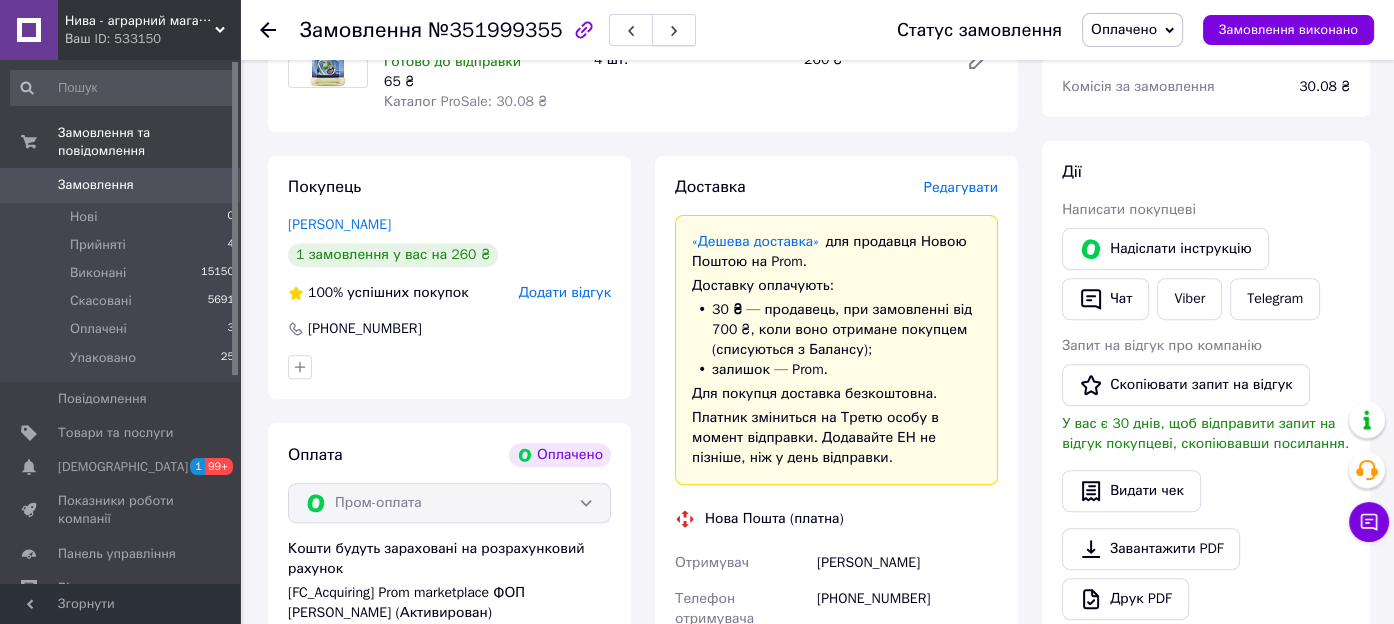 click 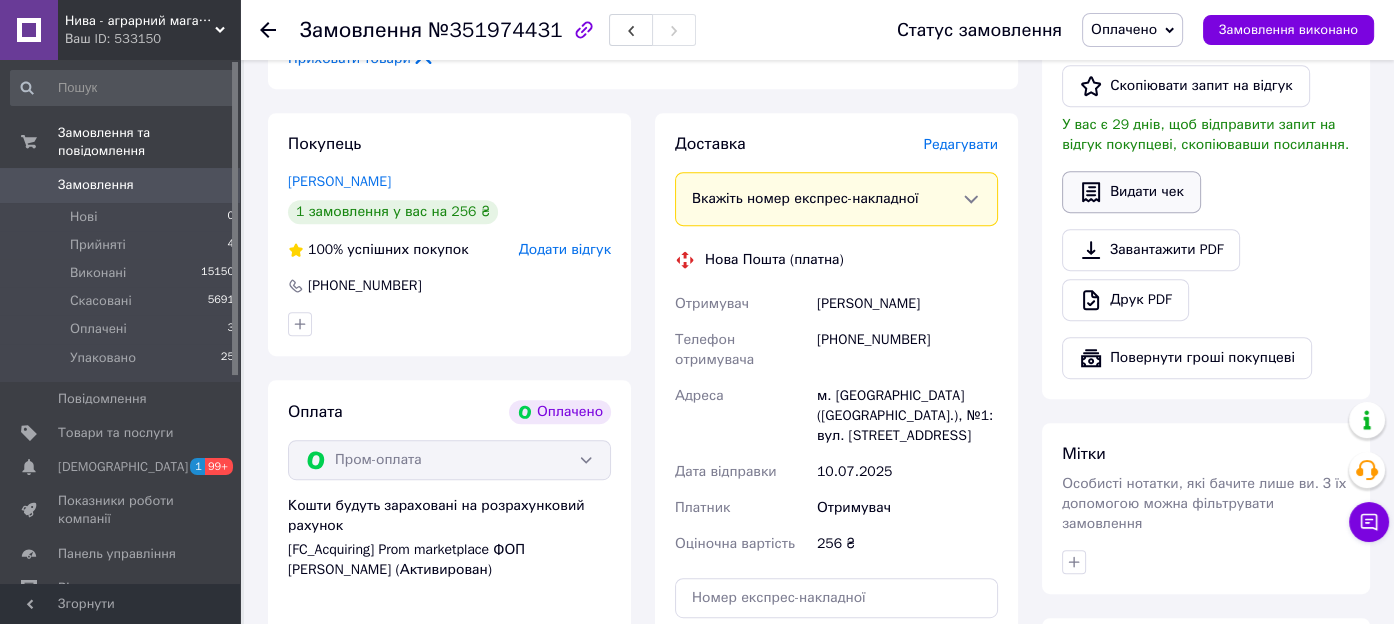 scroll, scrollTop: 999, scrollLeft: 0, axis: vertical 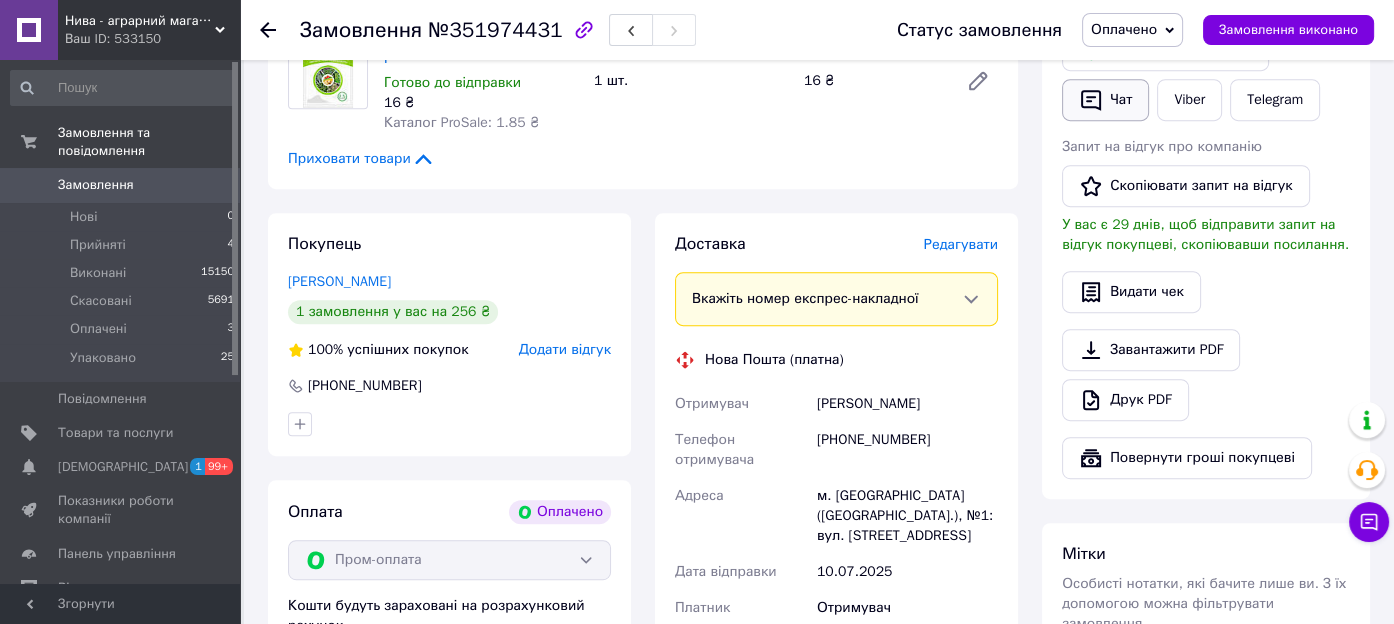 click on "Чат" at bounding box center [1105, 100] 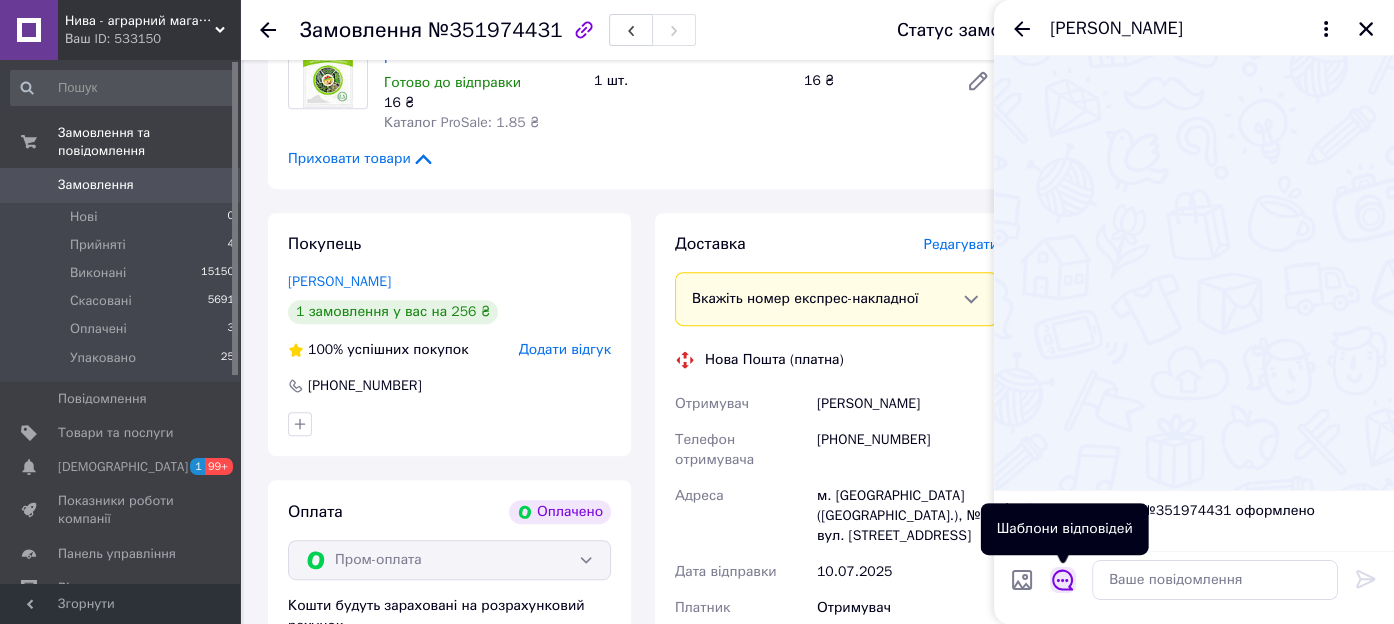 click 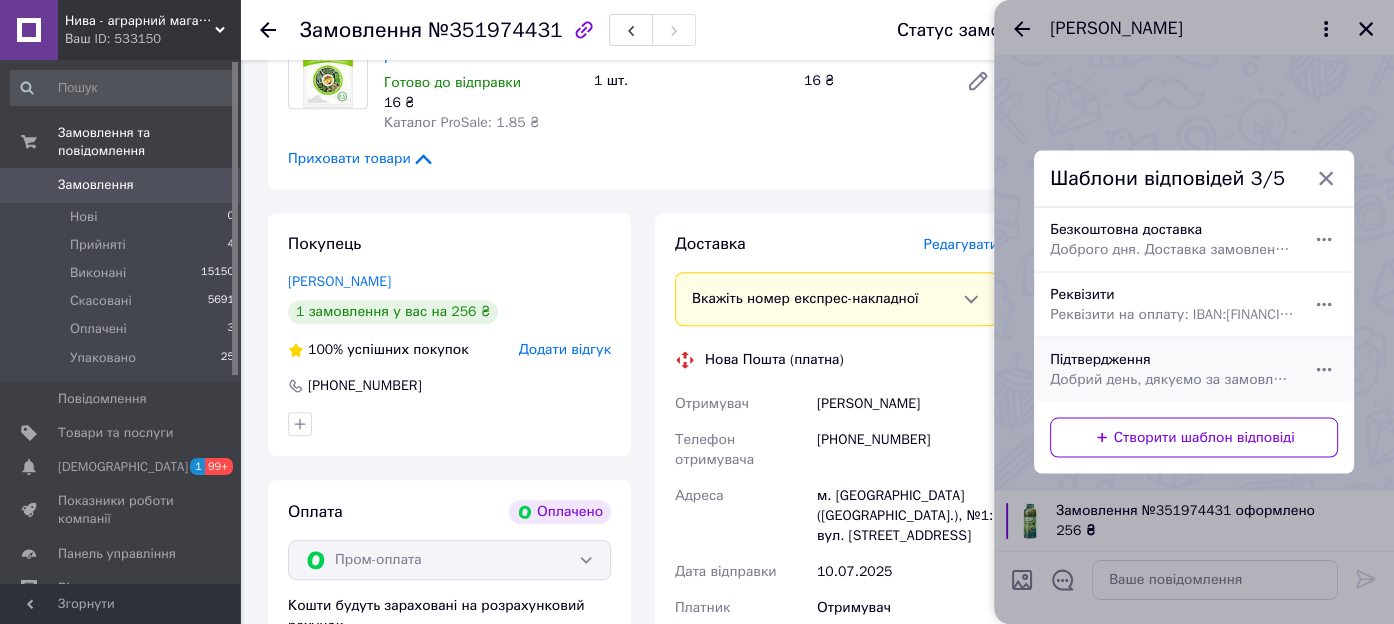 click on "Підтвердження Добрий день, дякуємо за замовлення. Відправка буде завтра. Гарного дня!" at bounding box center [1172, 370] 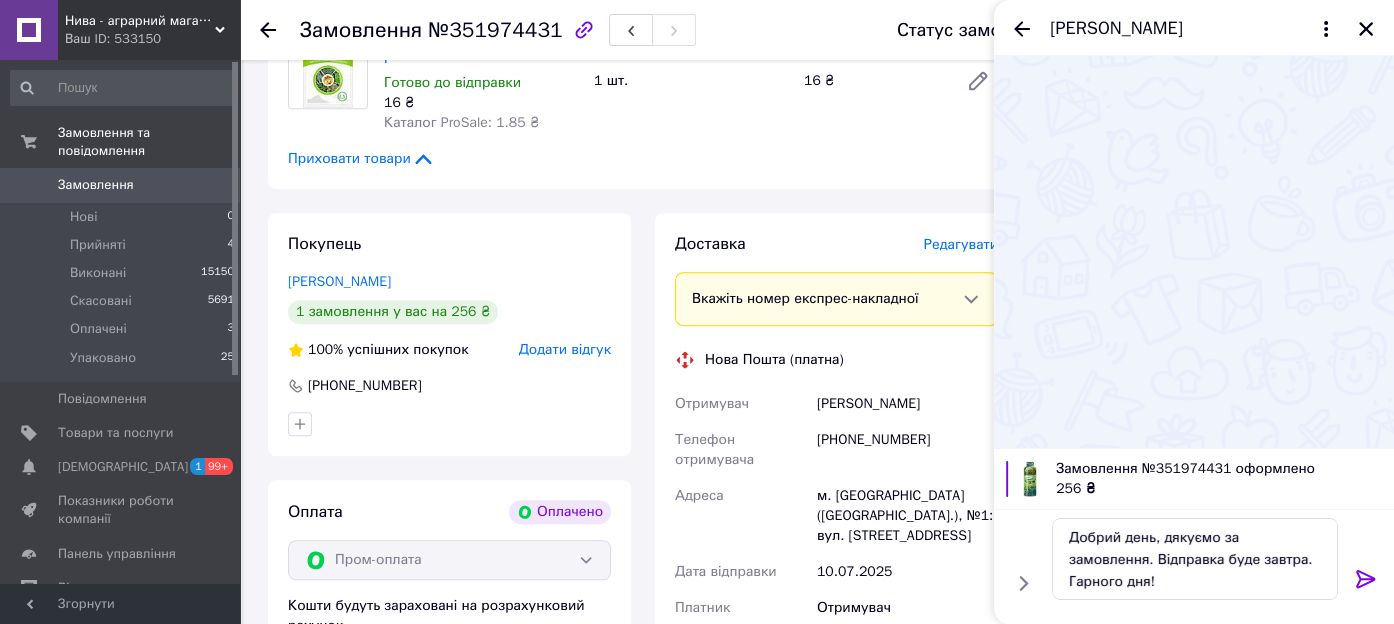 click 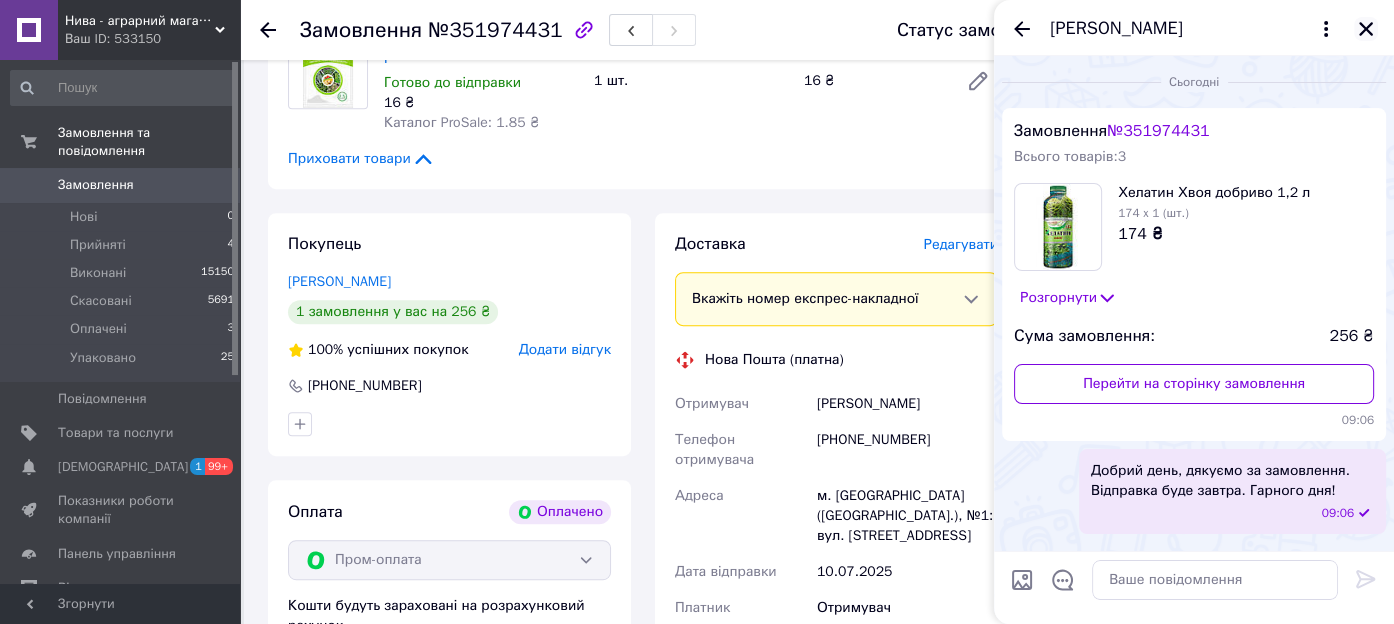click 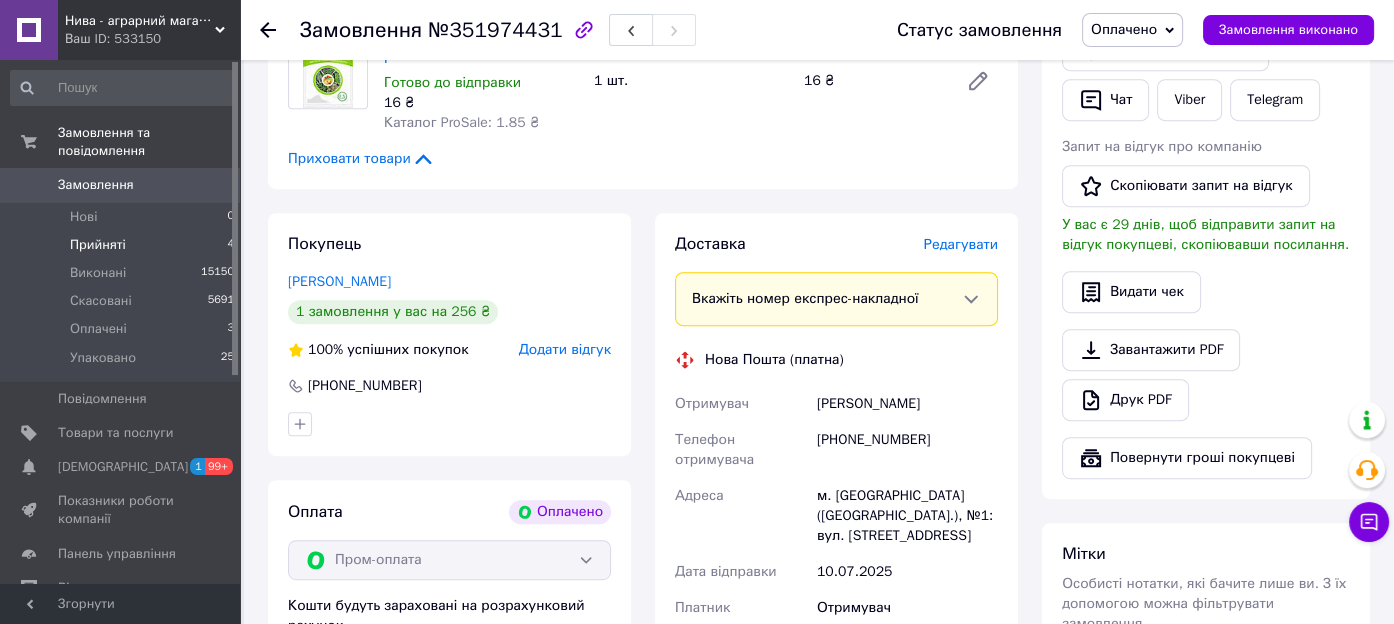click on "Прийняті 4" at bounding box center [123, 245] 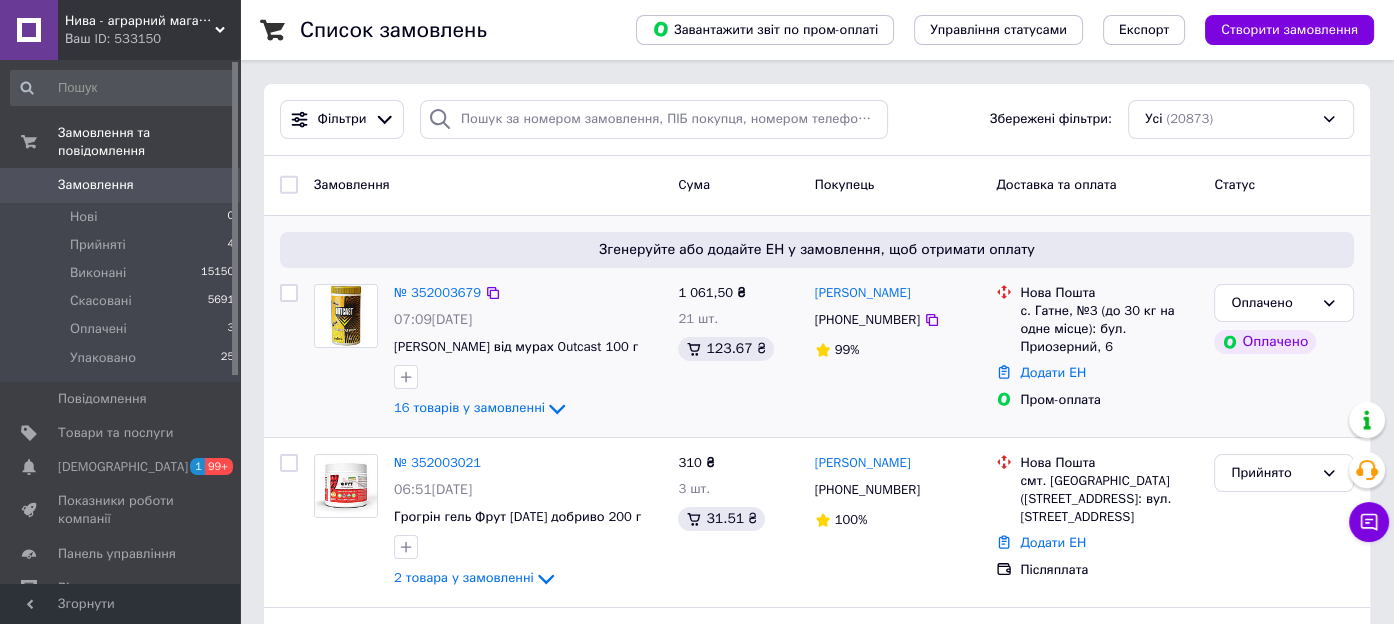 scroll, scrollTop: 99, scrollLeft: 0, axis: vertical 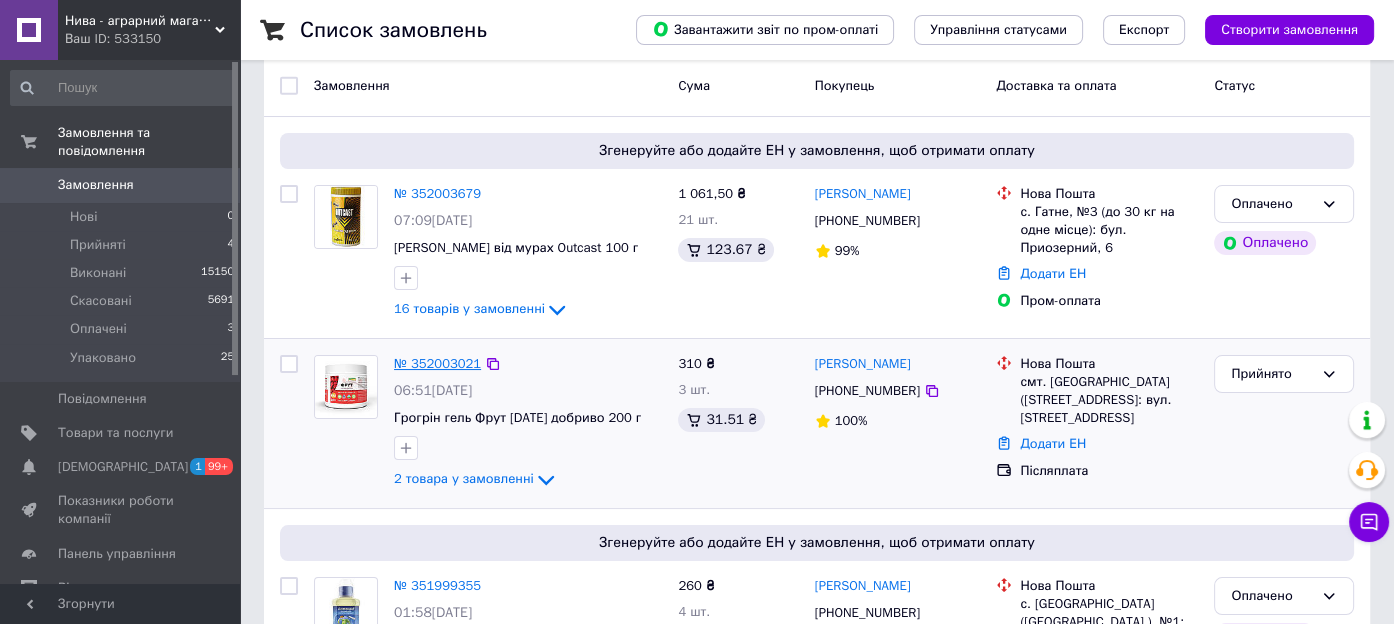 click on "№ 352003021" at bounding box center [437, 363] 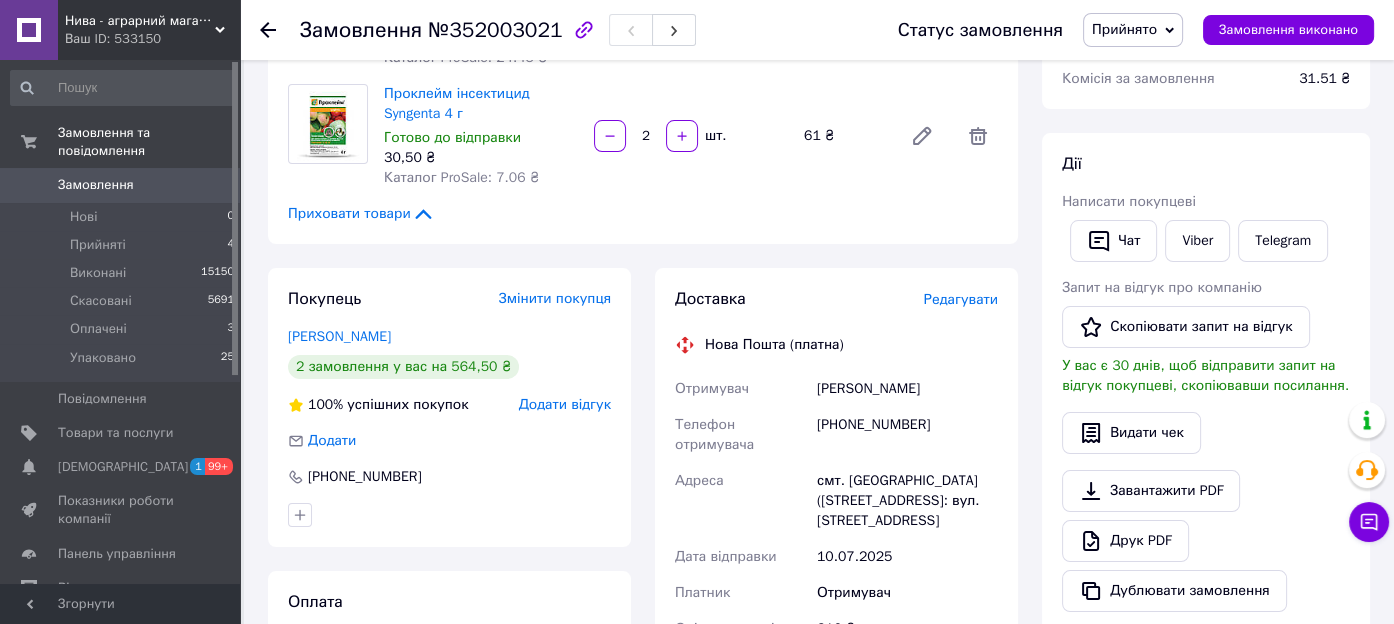 scroll, scrollTop: 299, scrollLeft: 0, axis: vertical 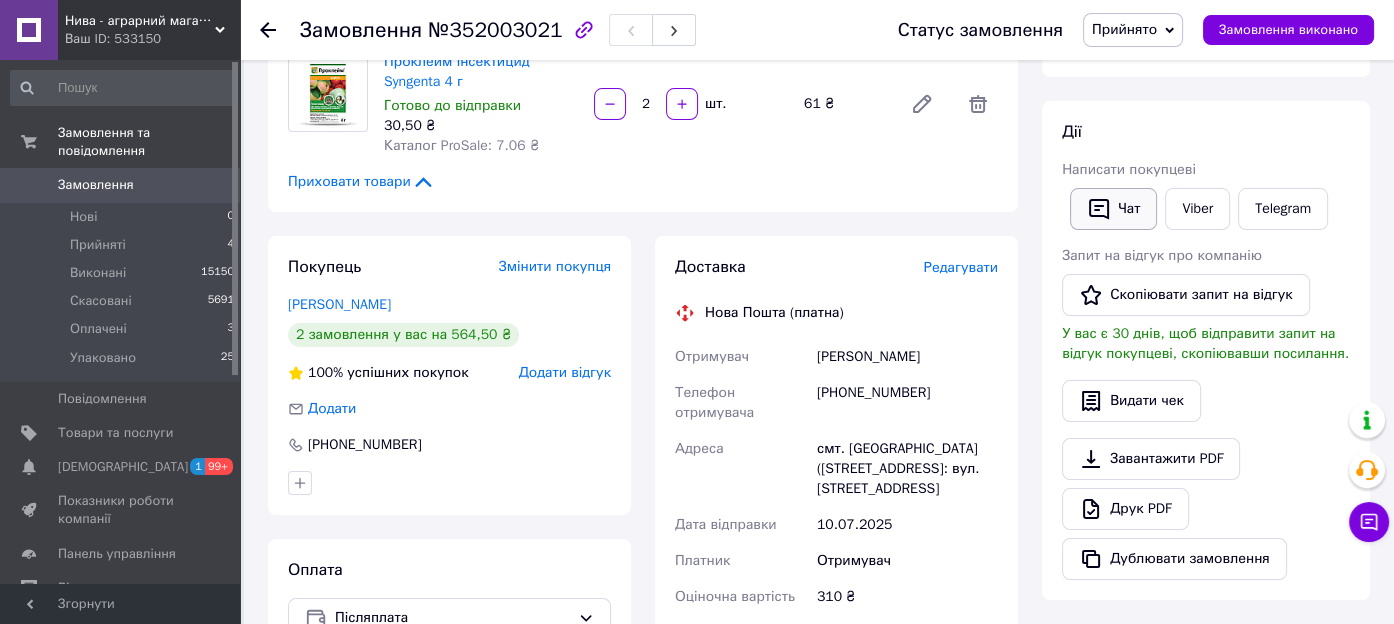 click 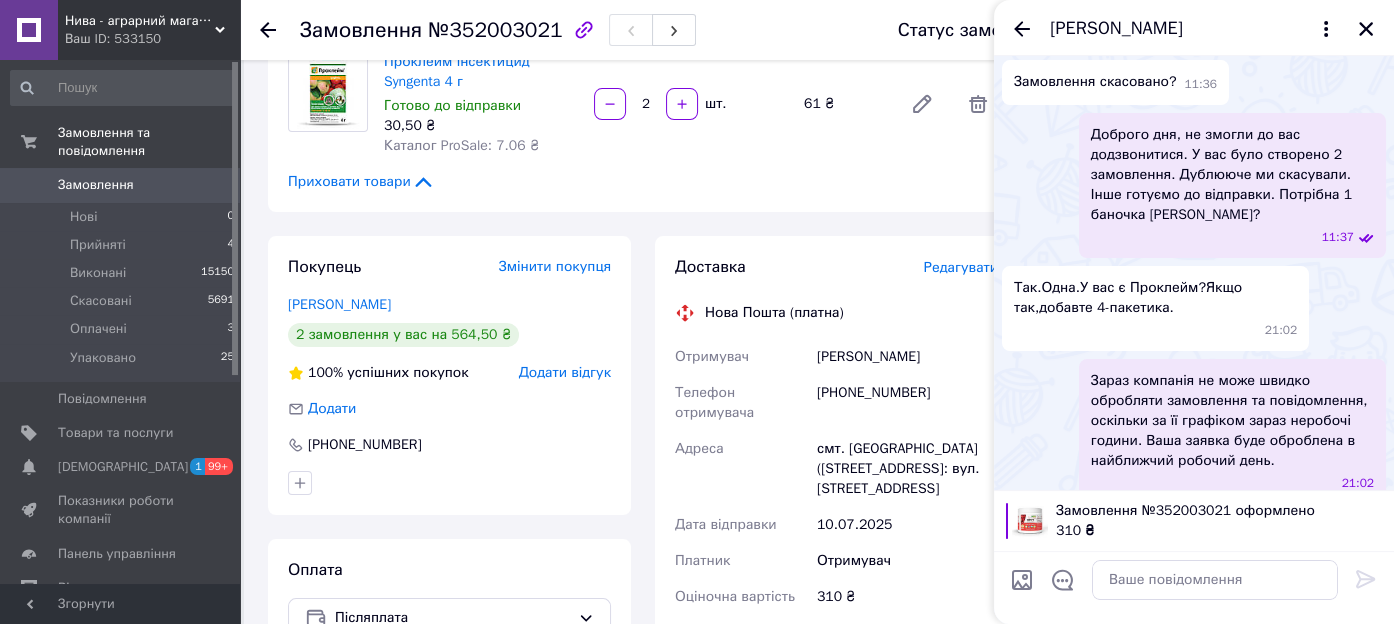scroll, scrollTop: 372, scrollLeft: 0, axis: vertical 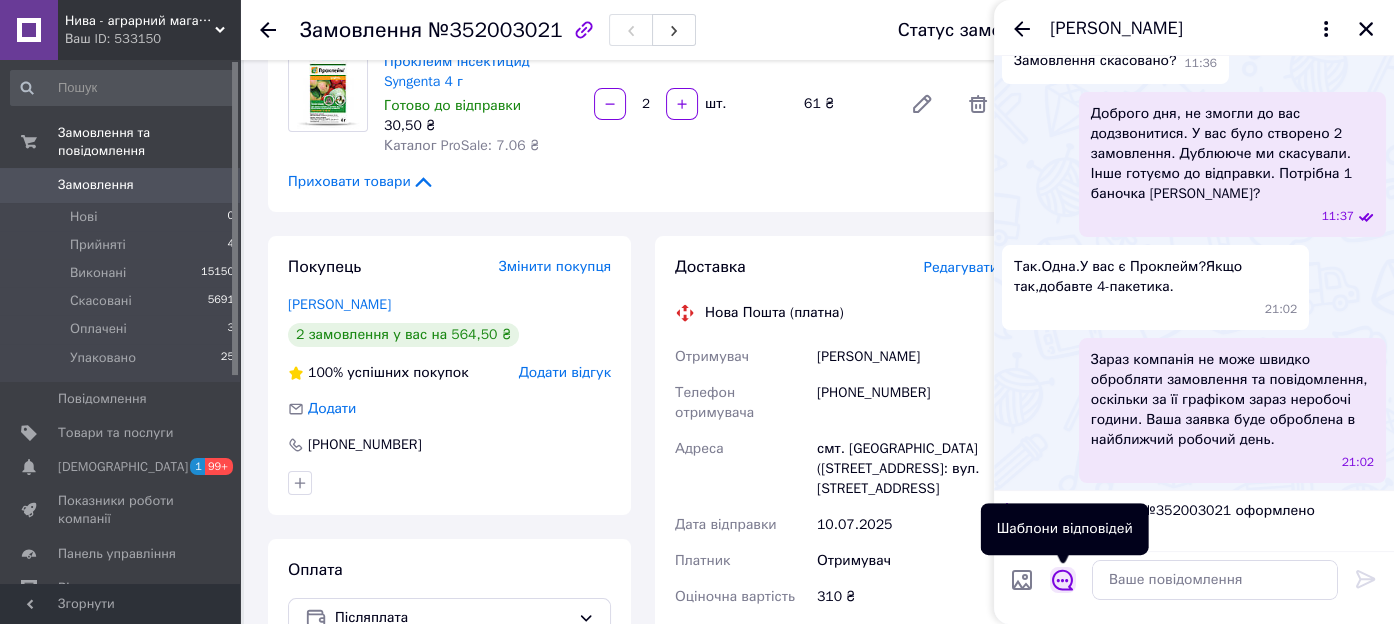 click 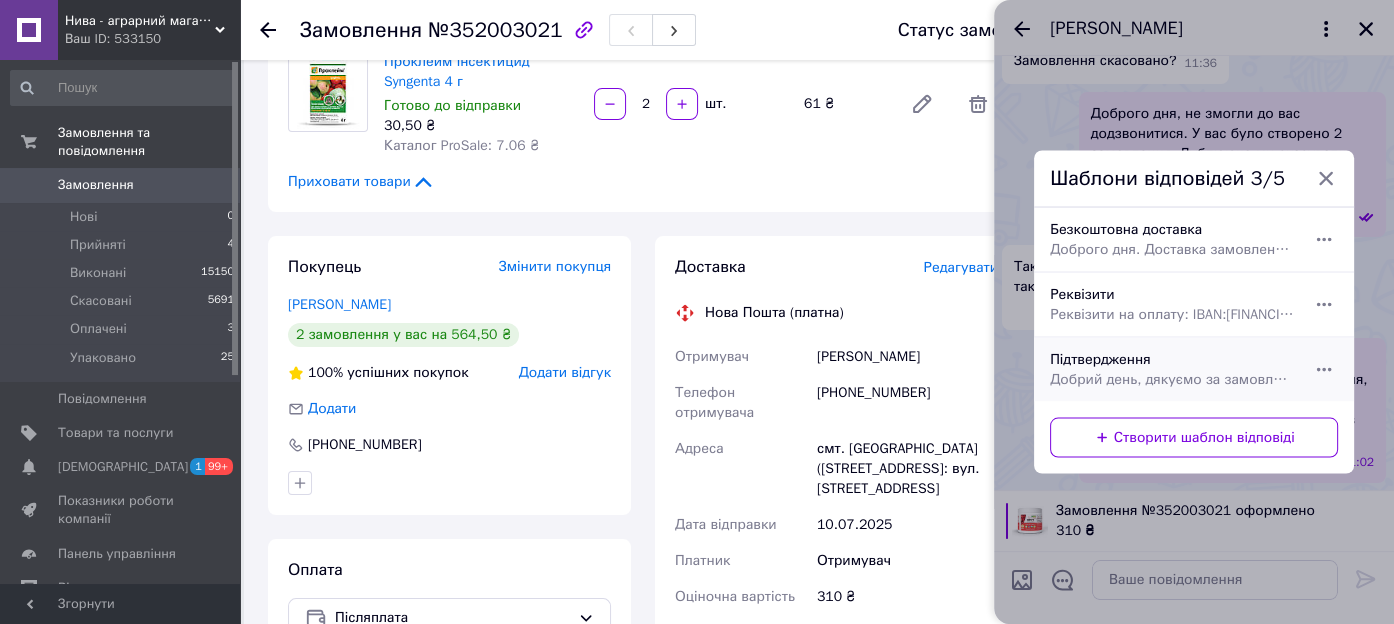click on "Добрий день, дякуємо за замовлення. Відправка буде завтра. Гарного дня!" at bounding box center (1172, 380) 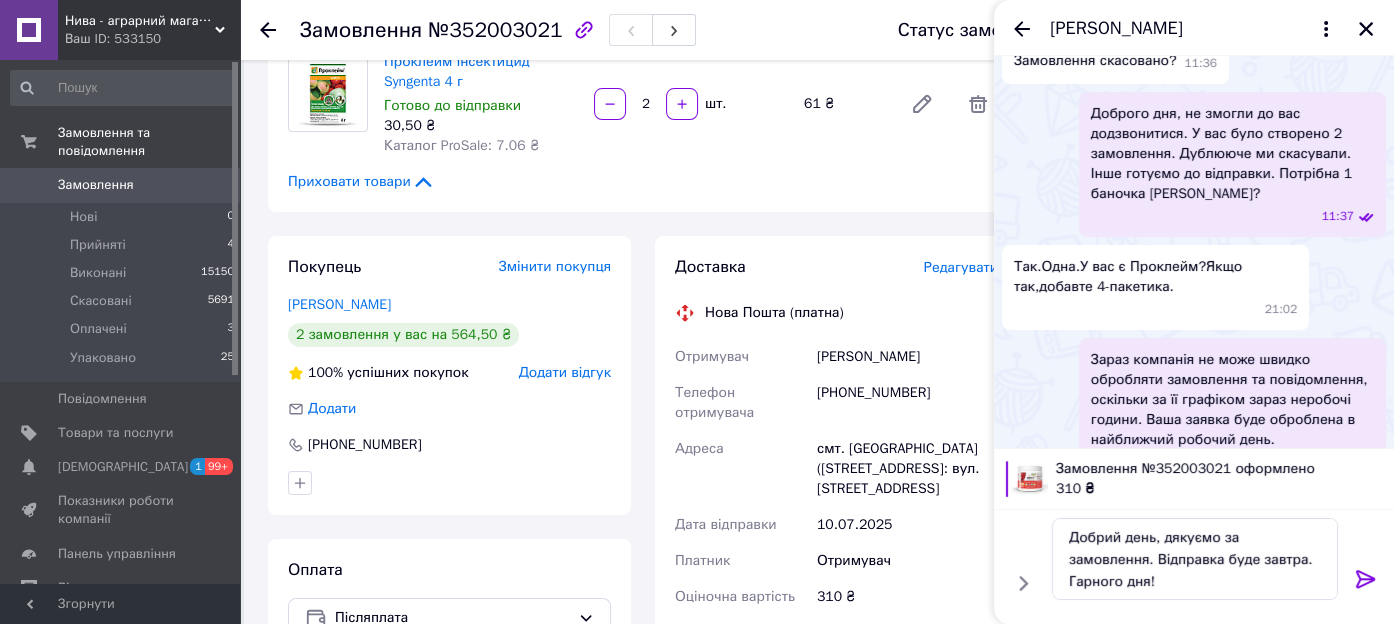 click 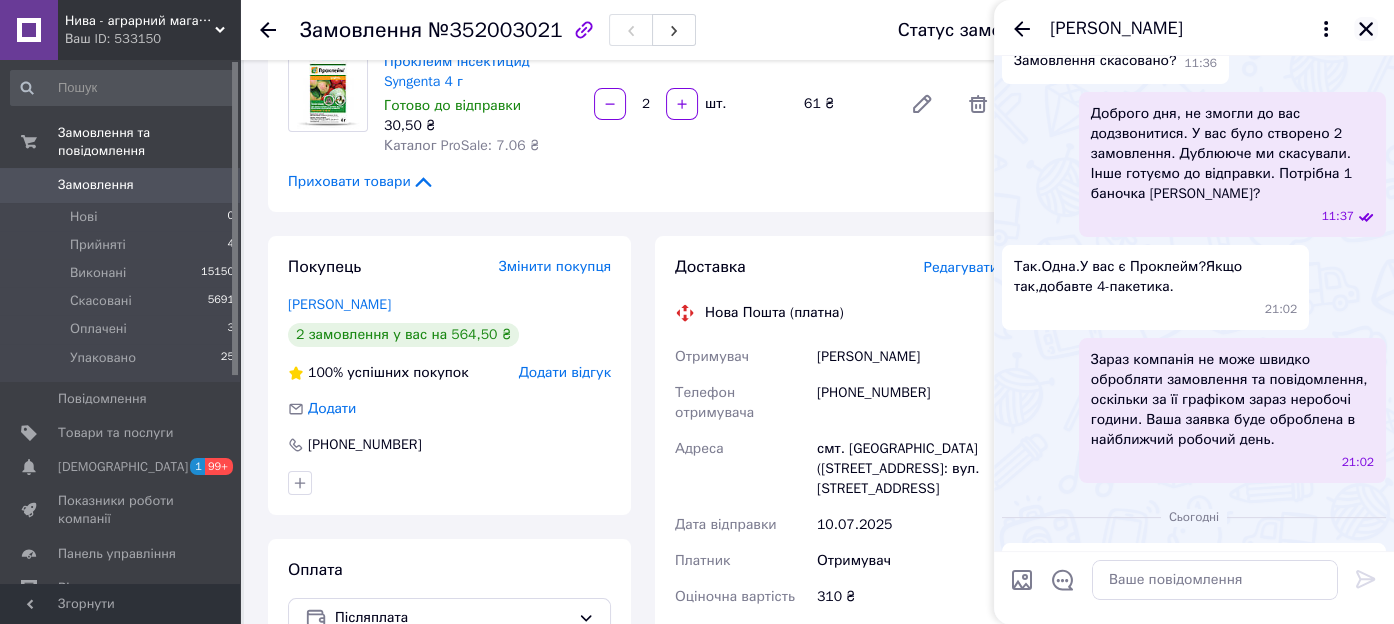 click 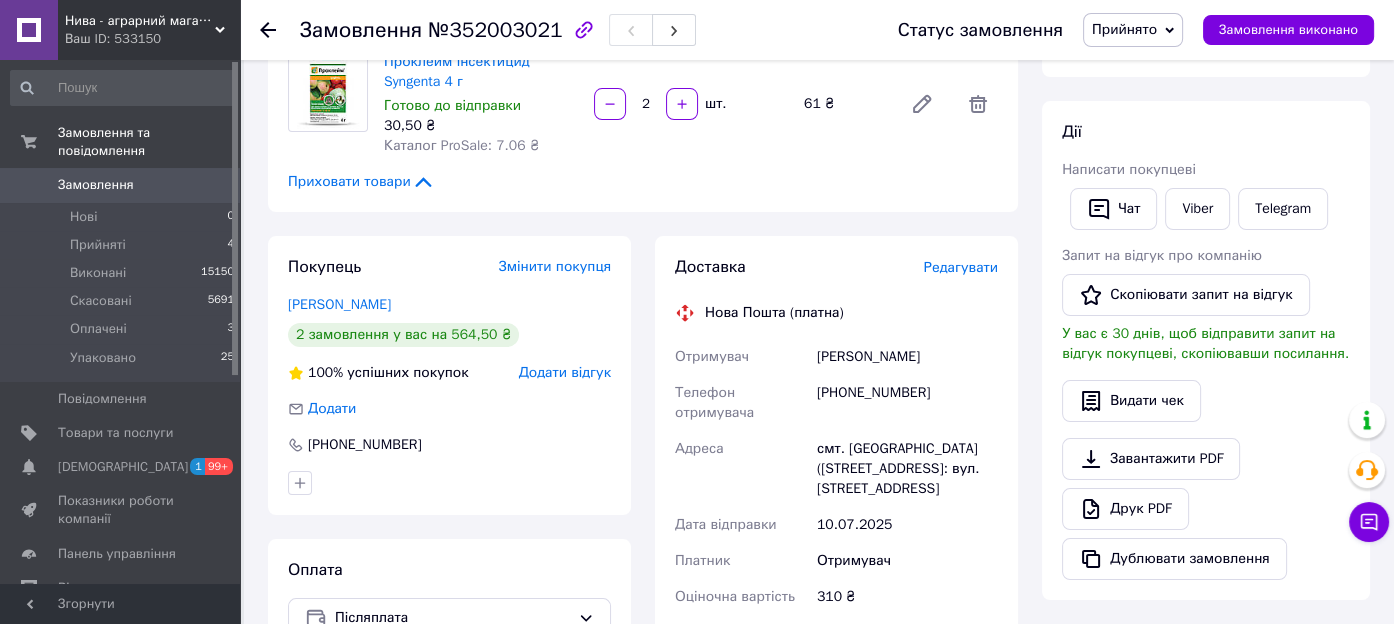 click on "Замовлення" at bounding box center (96, 185) 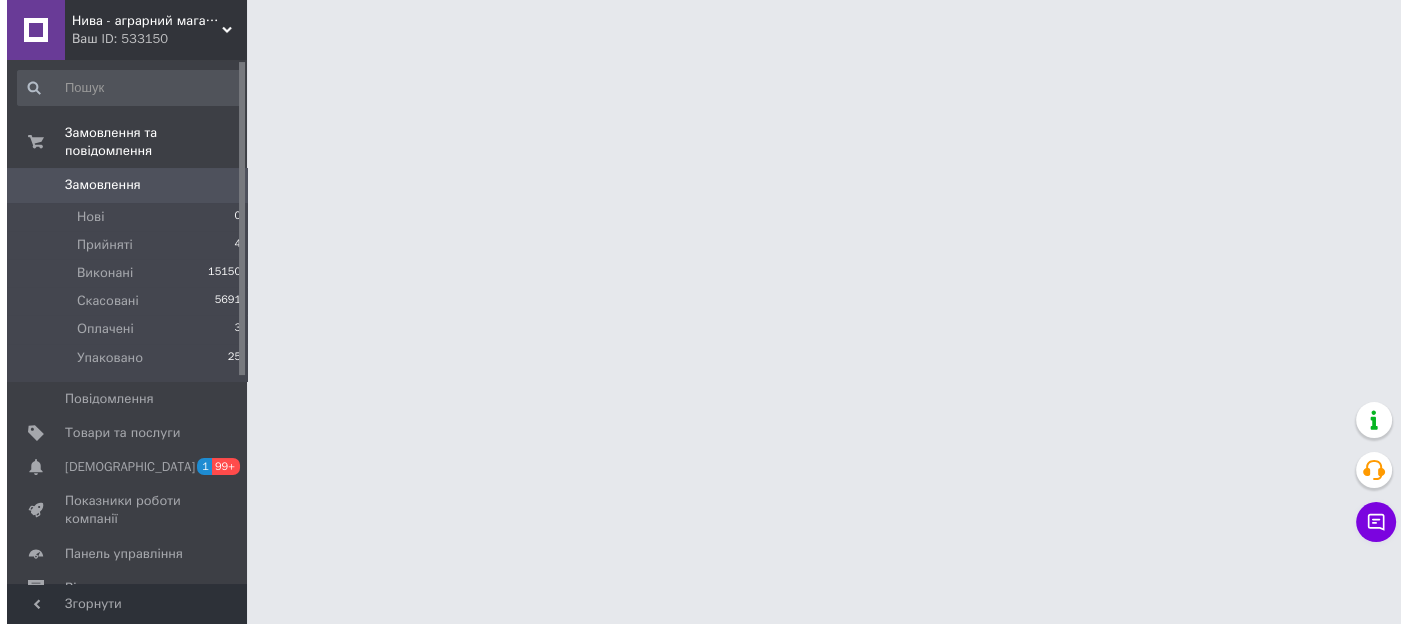 scroll, scrollTop: 0, scrollLeft: 0, axis: both 